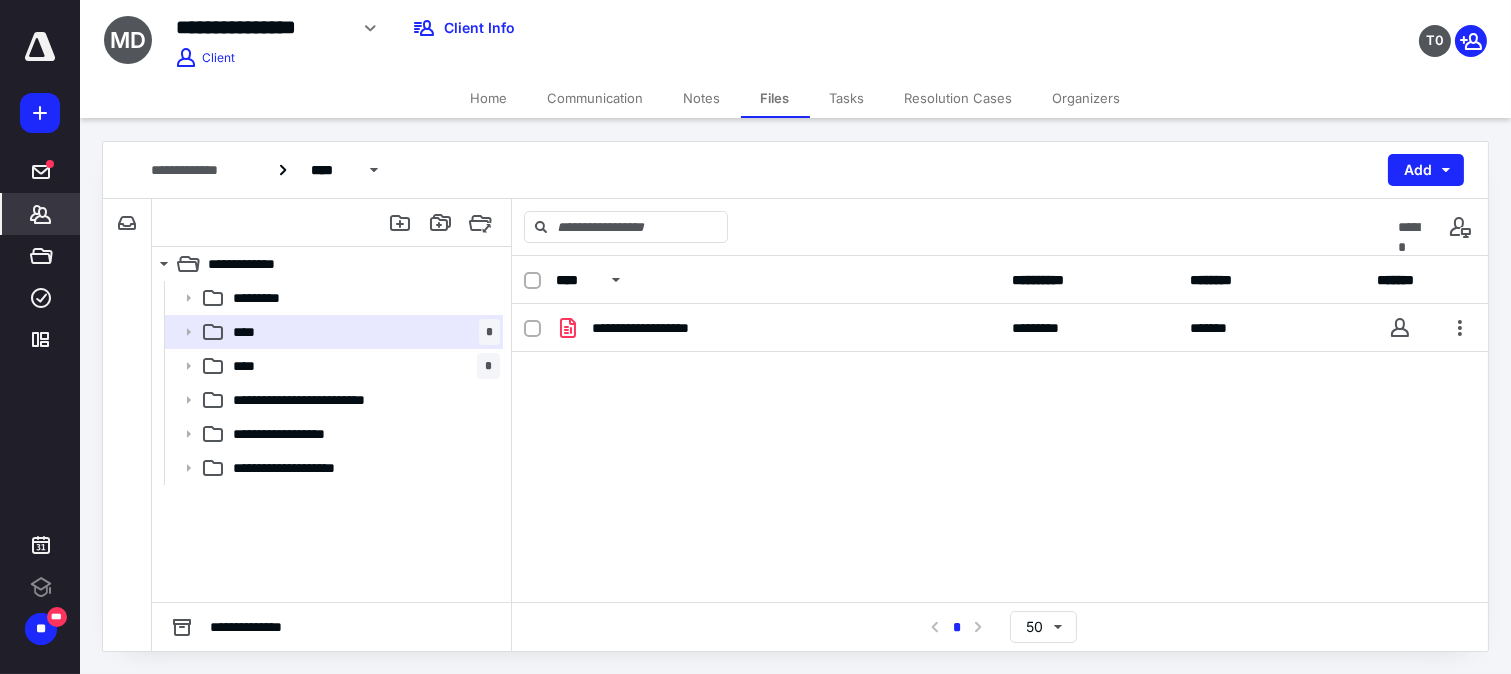 scroll, scrollTop: 0, scrollLeft: 0, axis: both 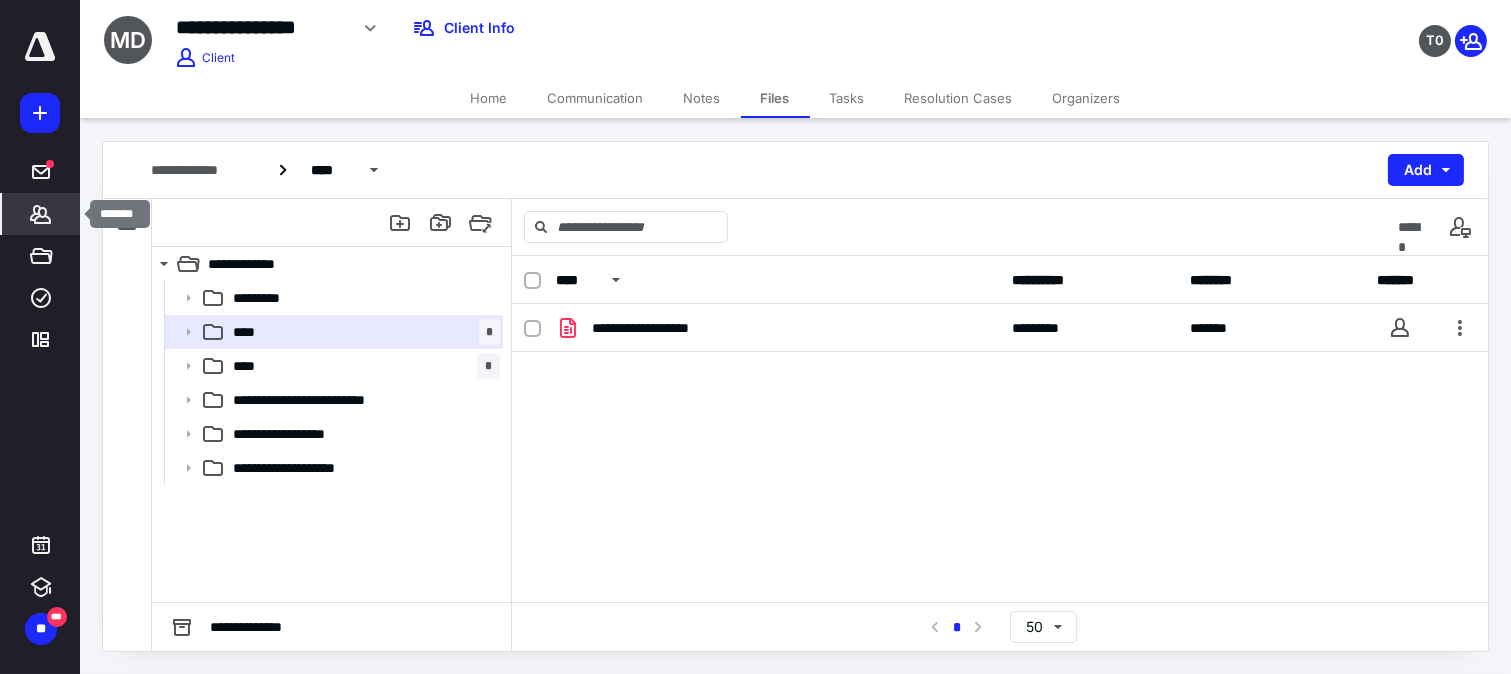 click 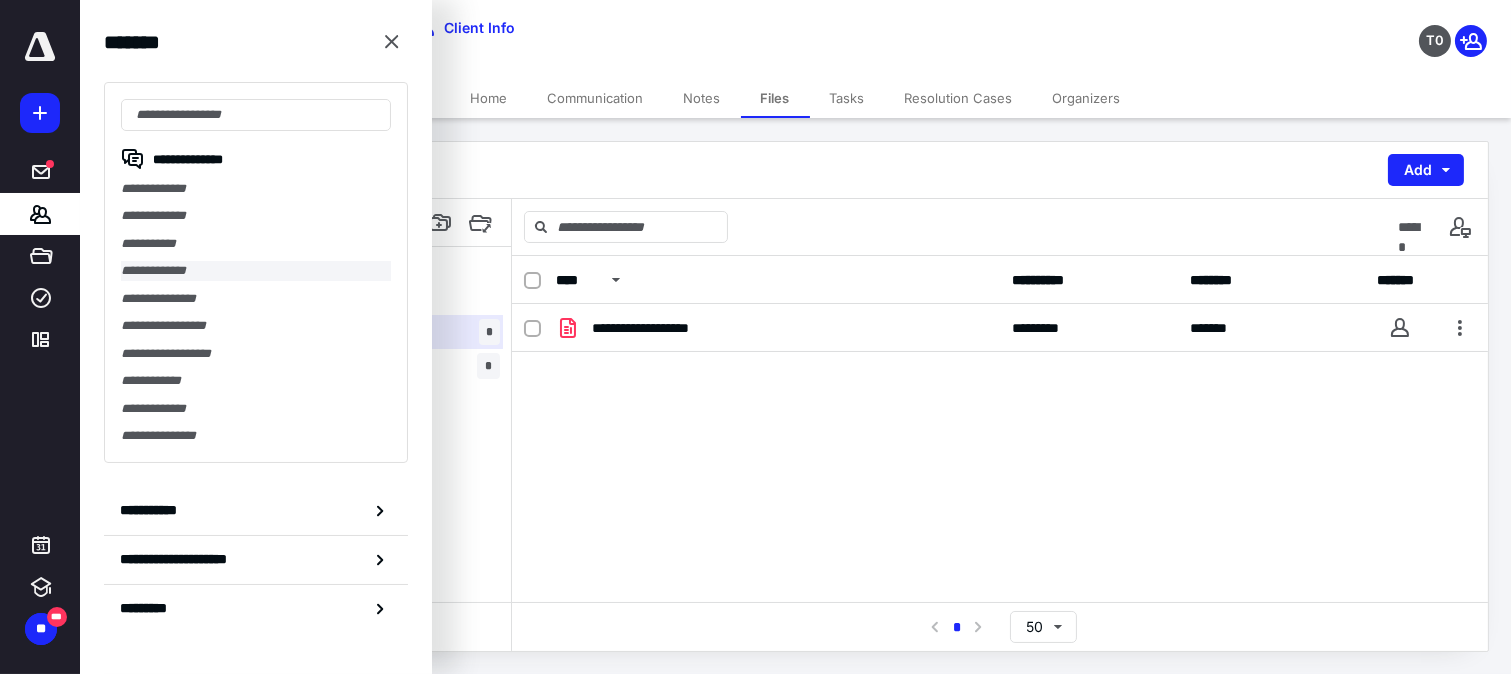 click on "**********" at bounding box center (256, 270) 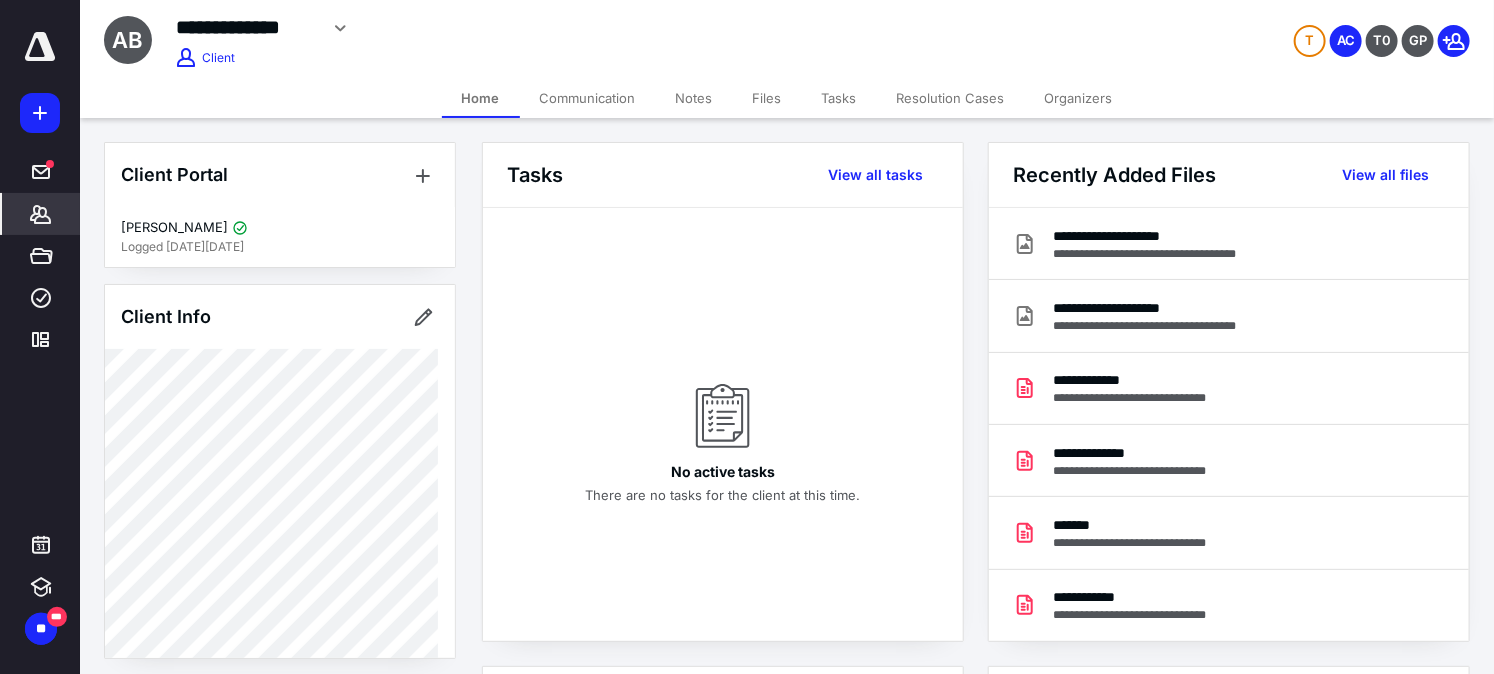 click on "Communication" at bounding box center [588, 98] 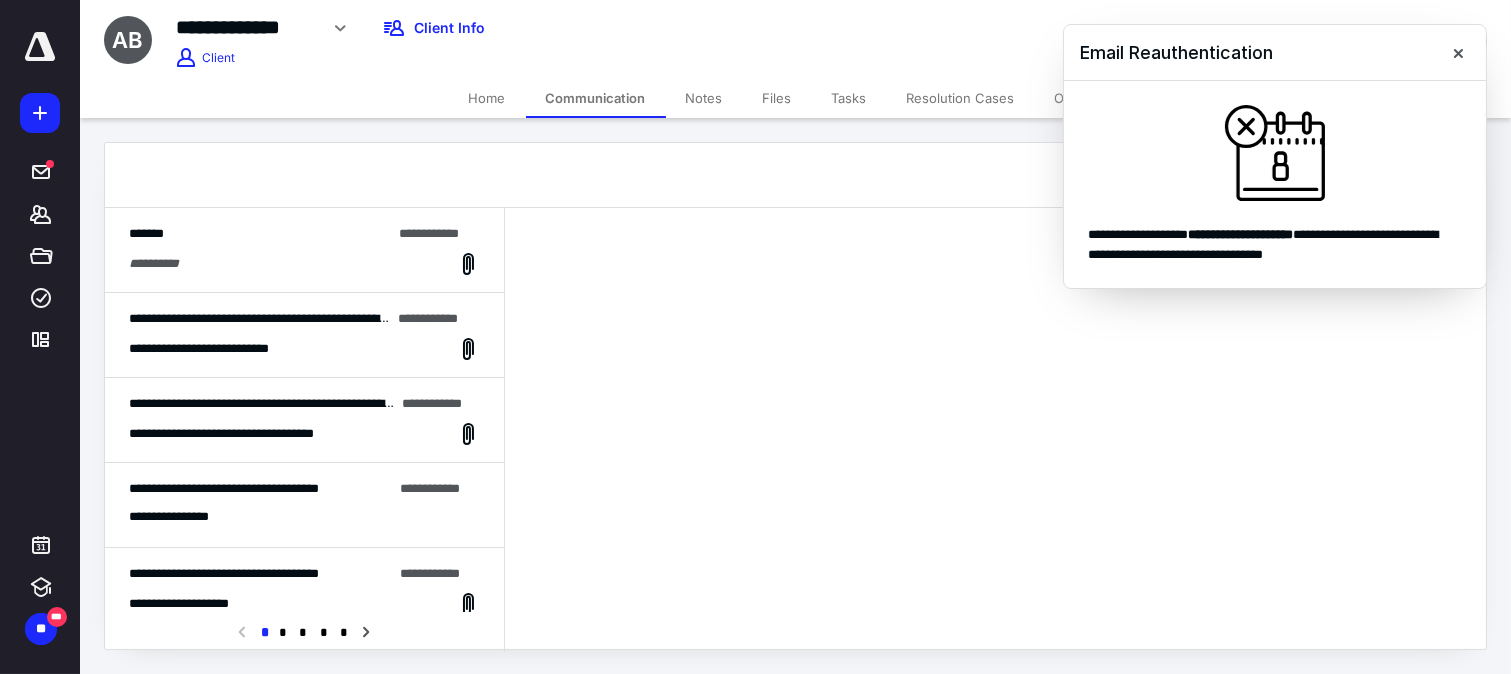 click on "**********" at bounding box center [304, 264] 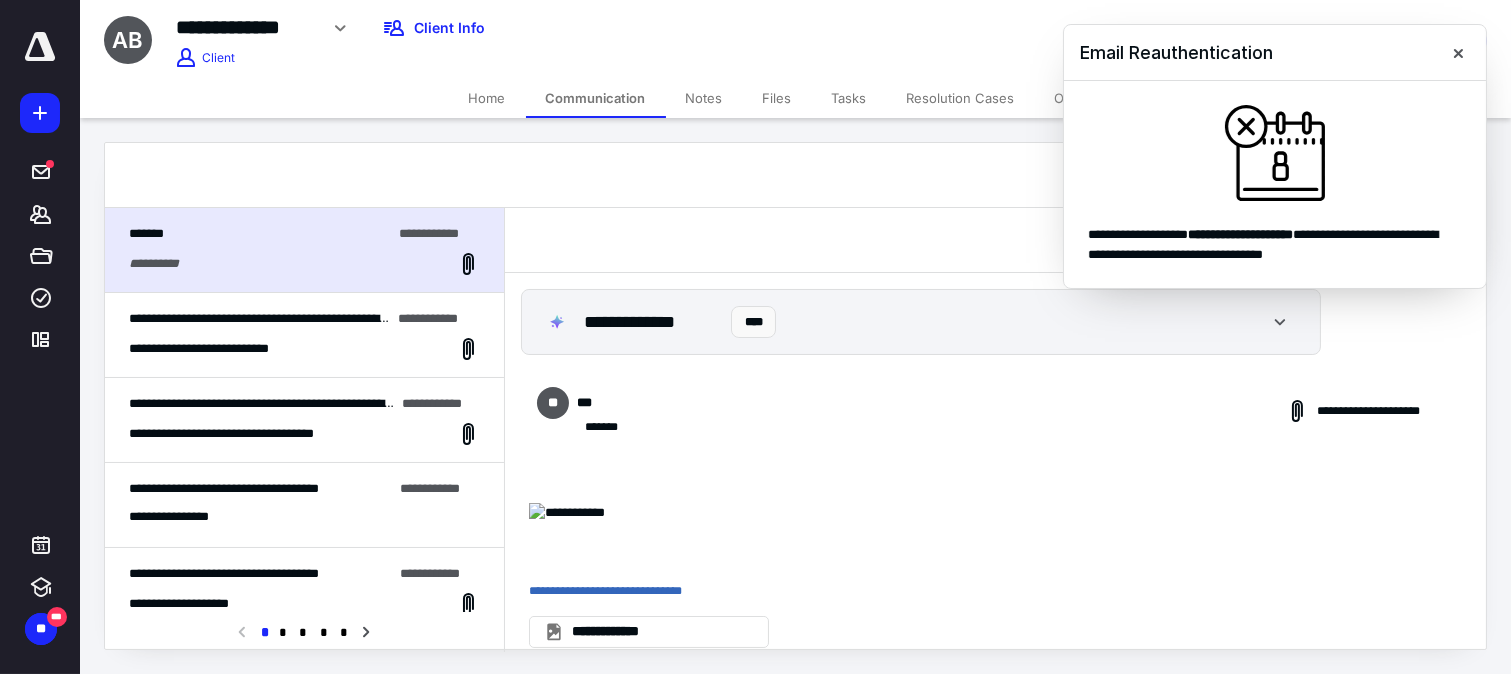 scroll, scrollTop: 21, scrollLeft: 0, axis: vertical 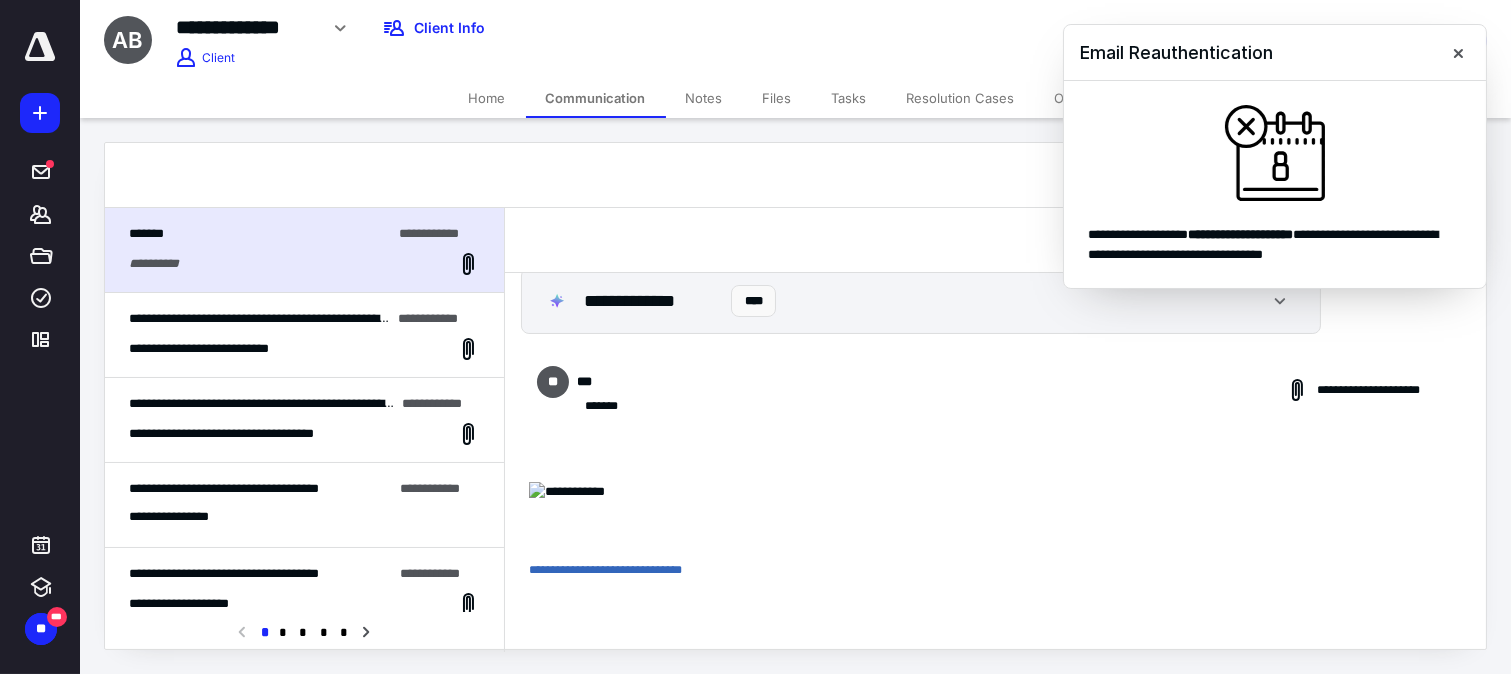 click on "**********" at bounding box center [304, 335] 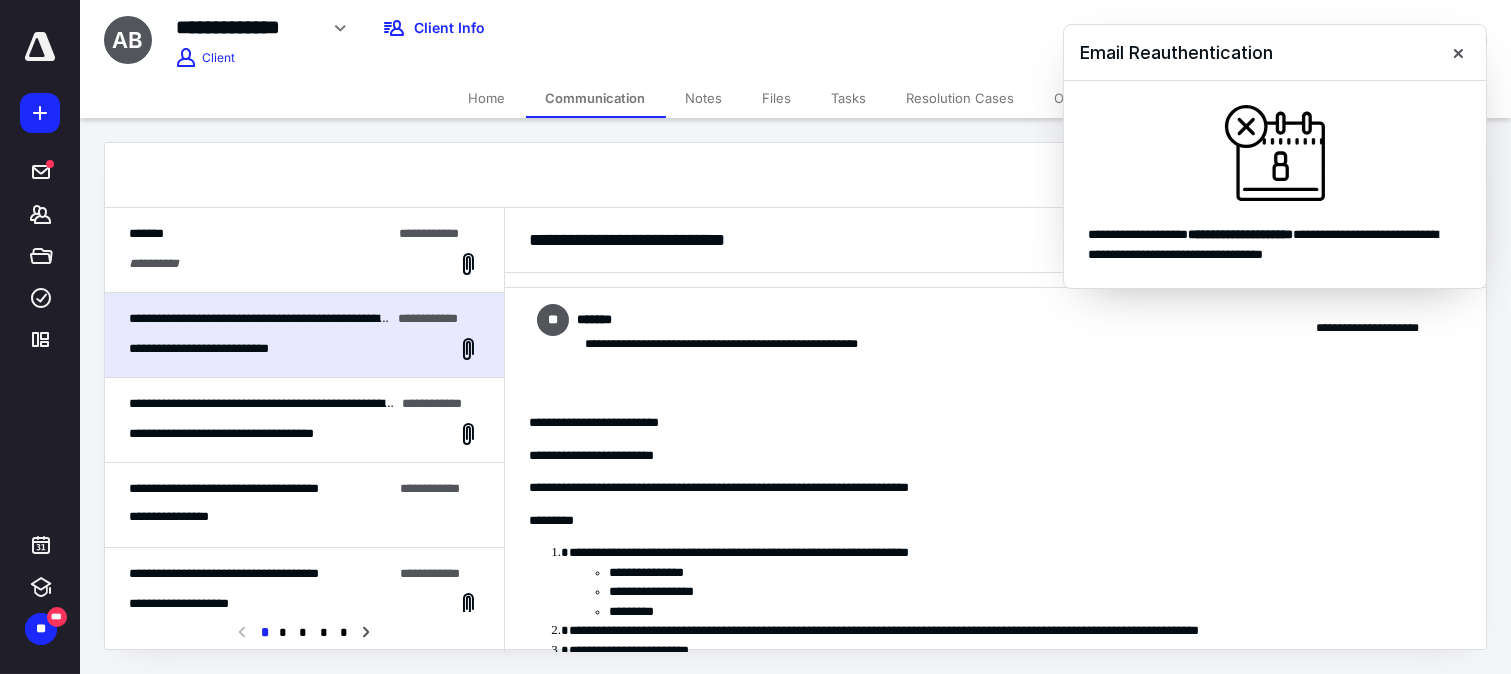 scroll, scrollTop: 324, scrollLeft: 0, axis: vertical 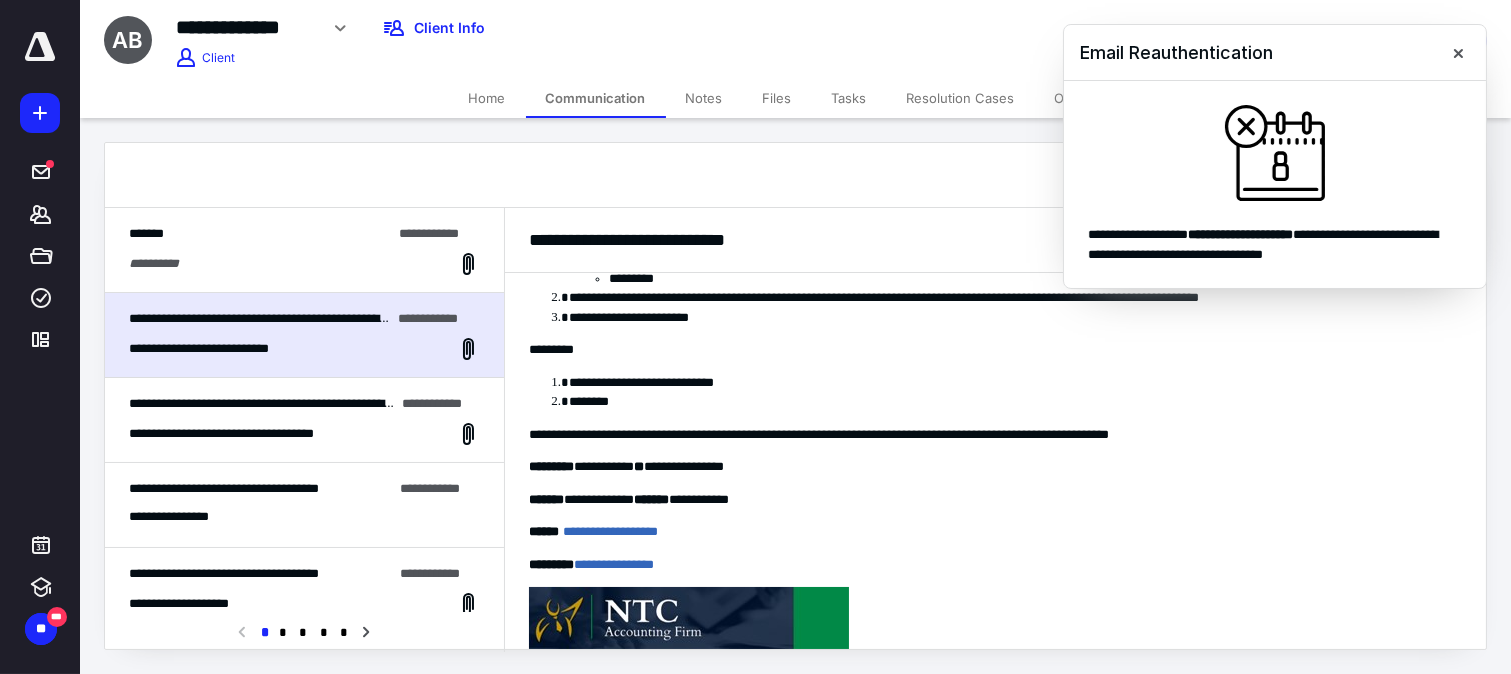 click on "**********" at bounding box center (266, 403) 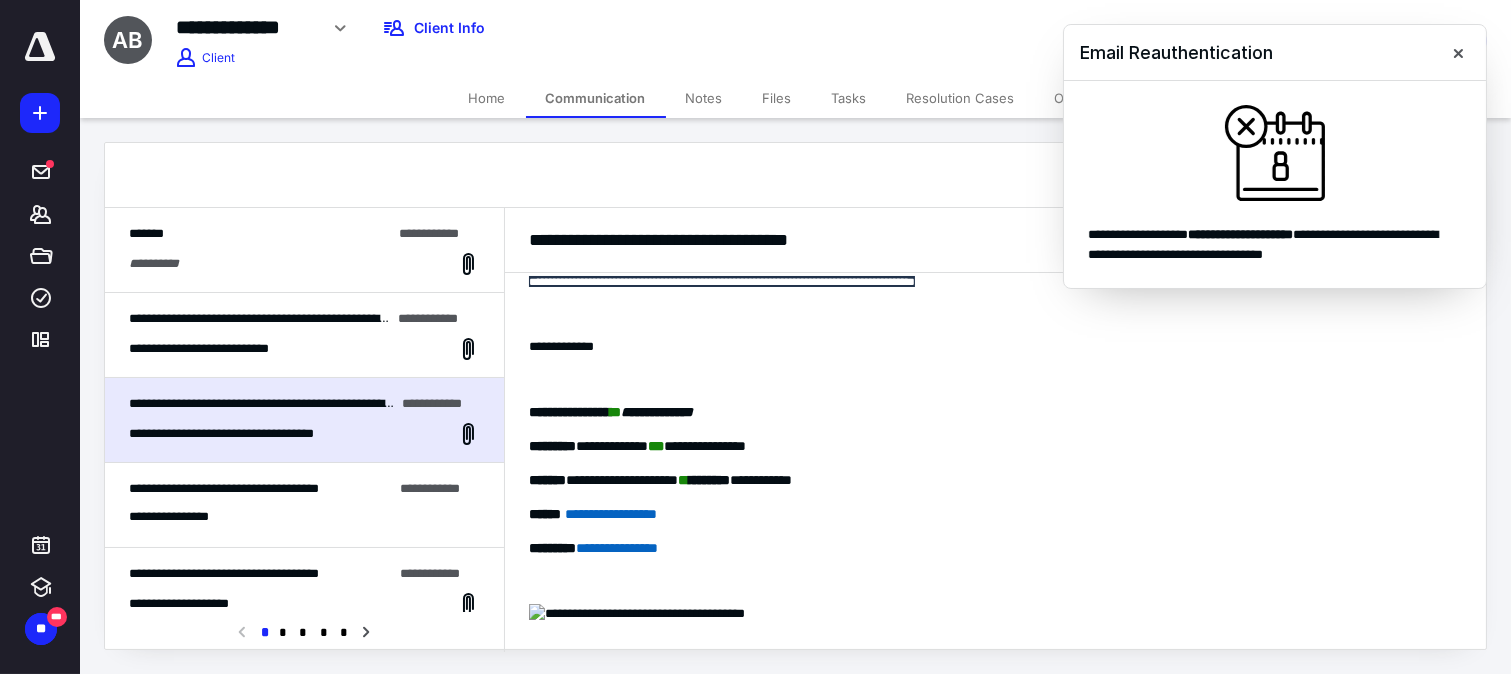 scroll, scrollTop: 0, scrollLeft: 0, axis: both 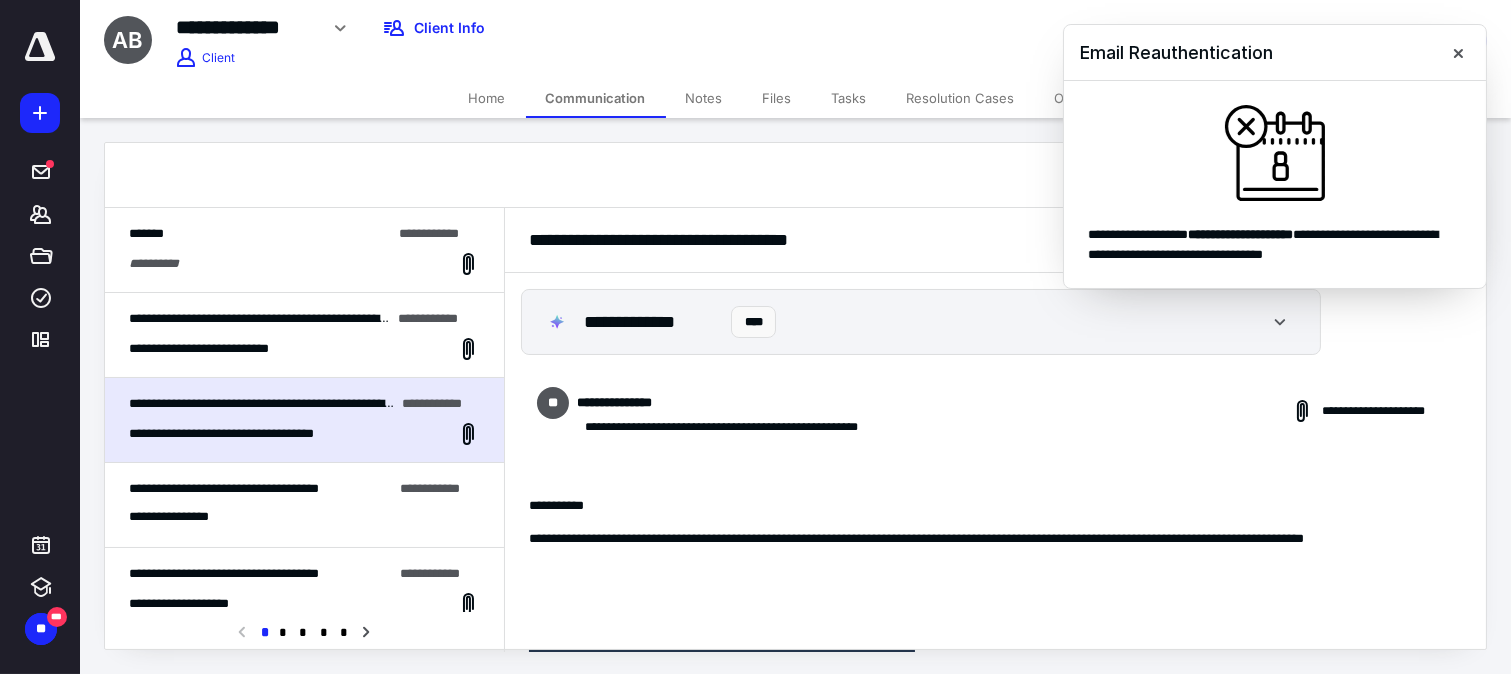 click on "**********" at bounding box center [266, 318] 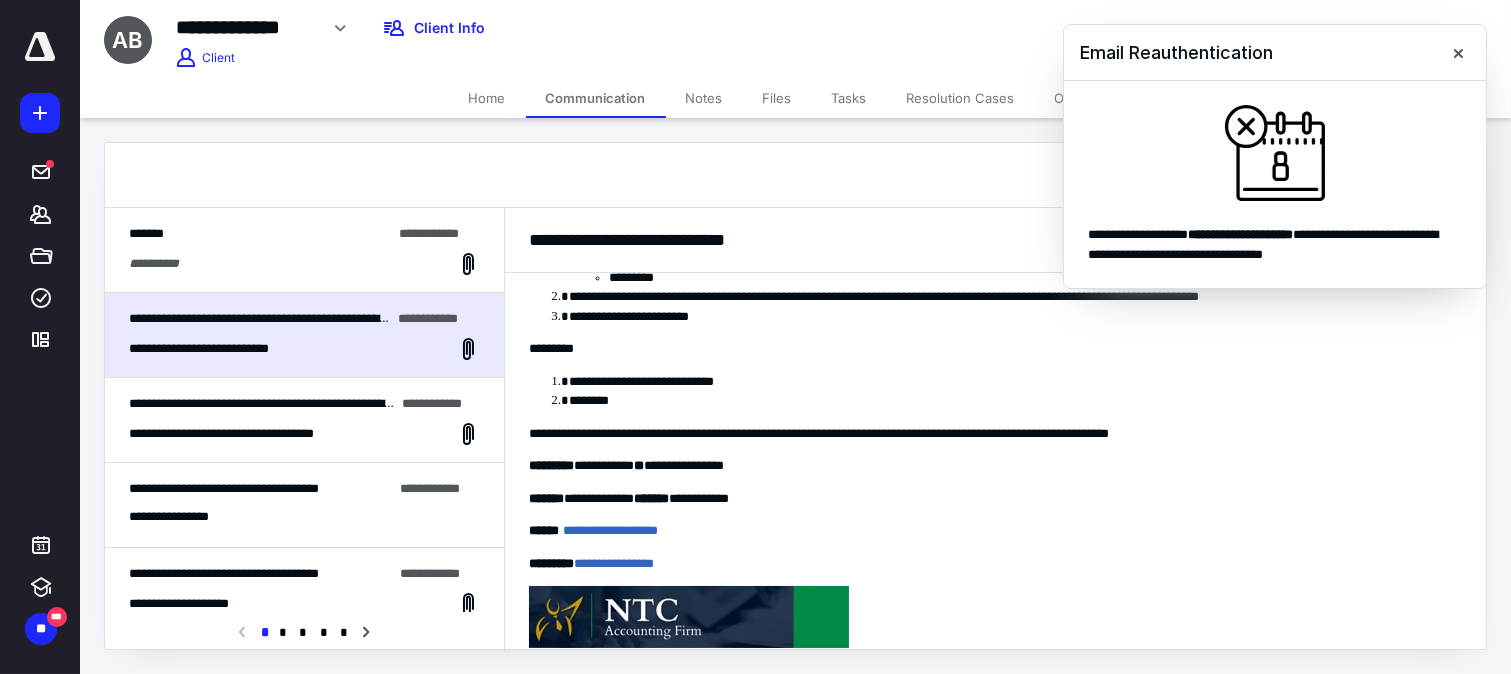 scroll, scrollTop: 0, scrollLeft: 0, axis: both 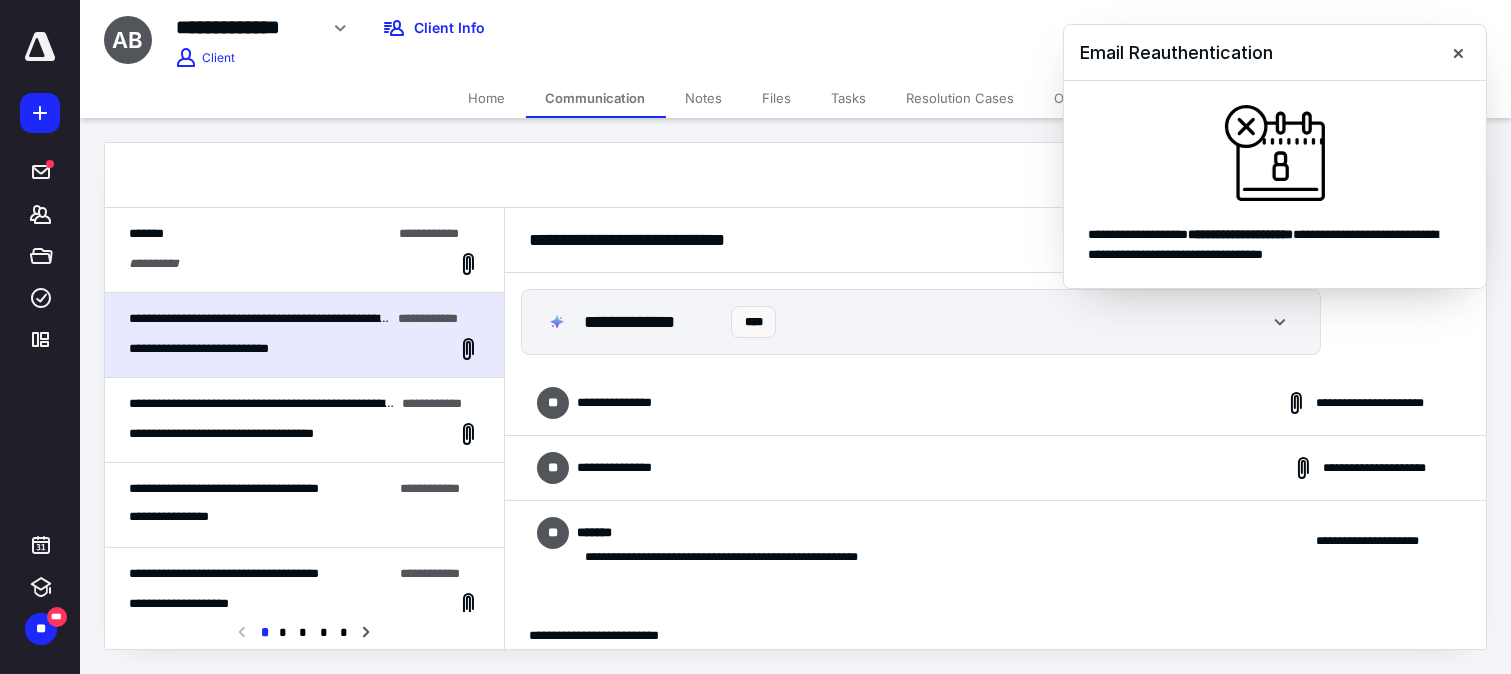 click on "**********" at bounding box center [921, 322] 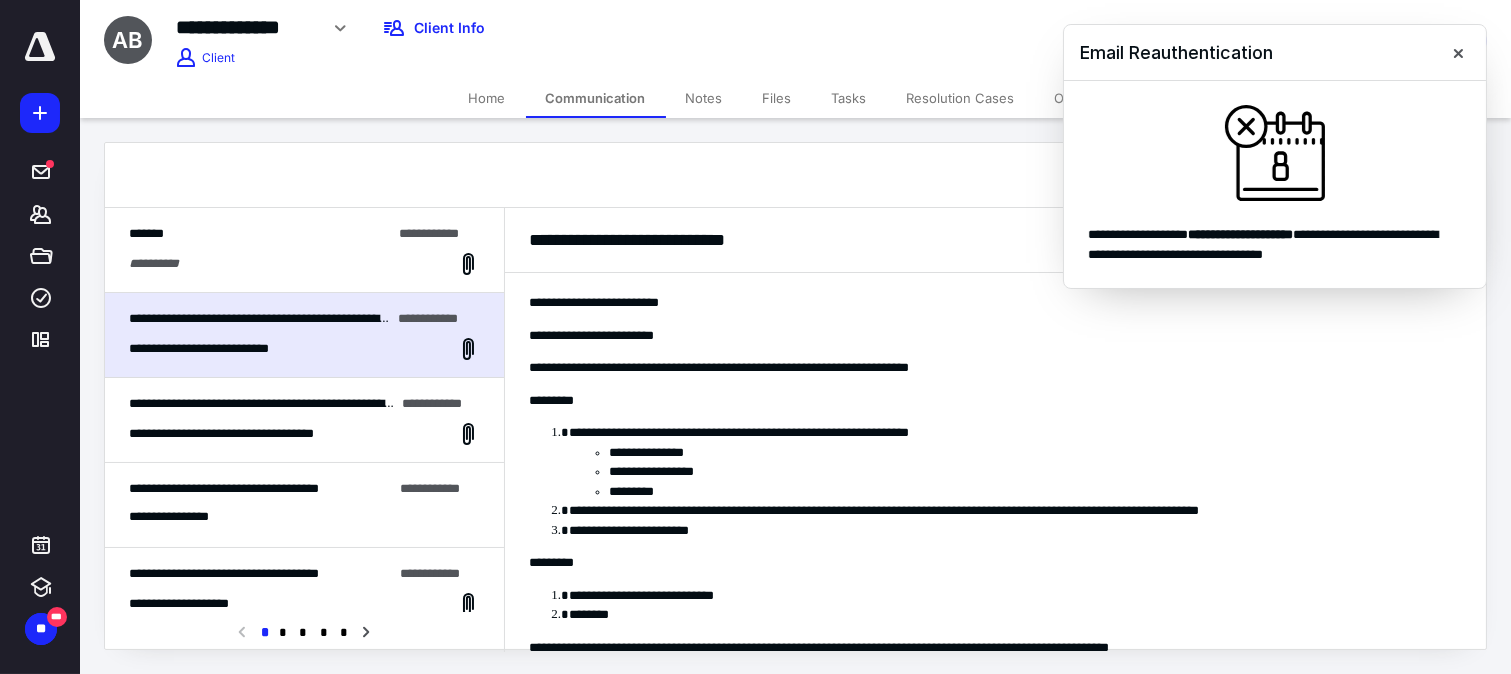 scroll, scrollTop: 0, scrollLeft: 0, axis: both 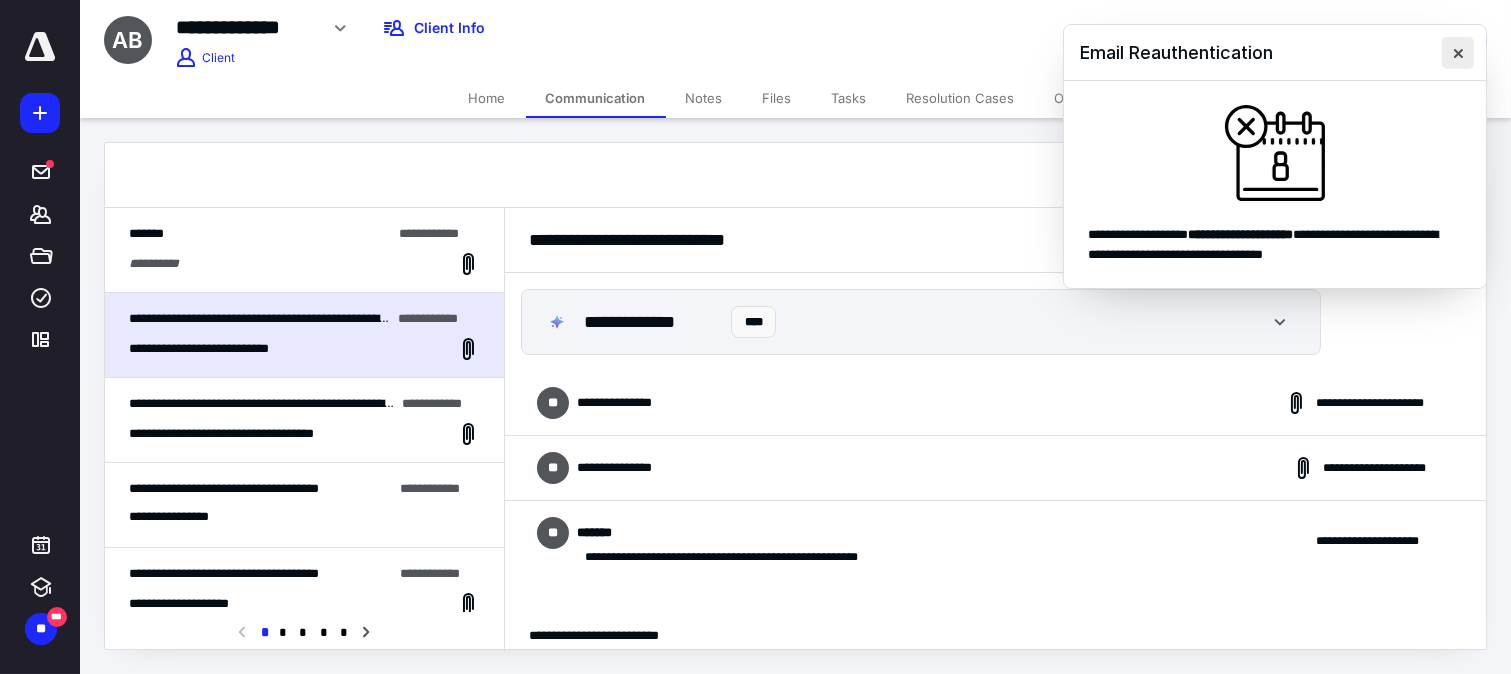 click at bounding box center [1458, 53] 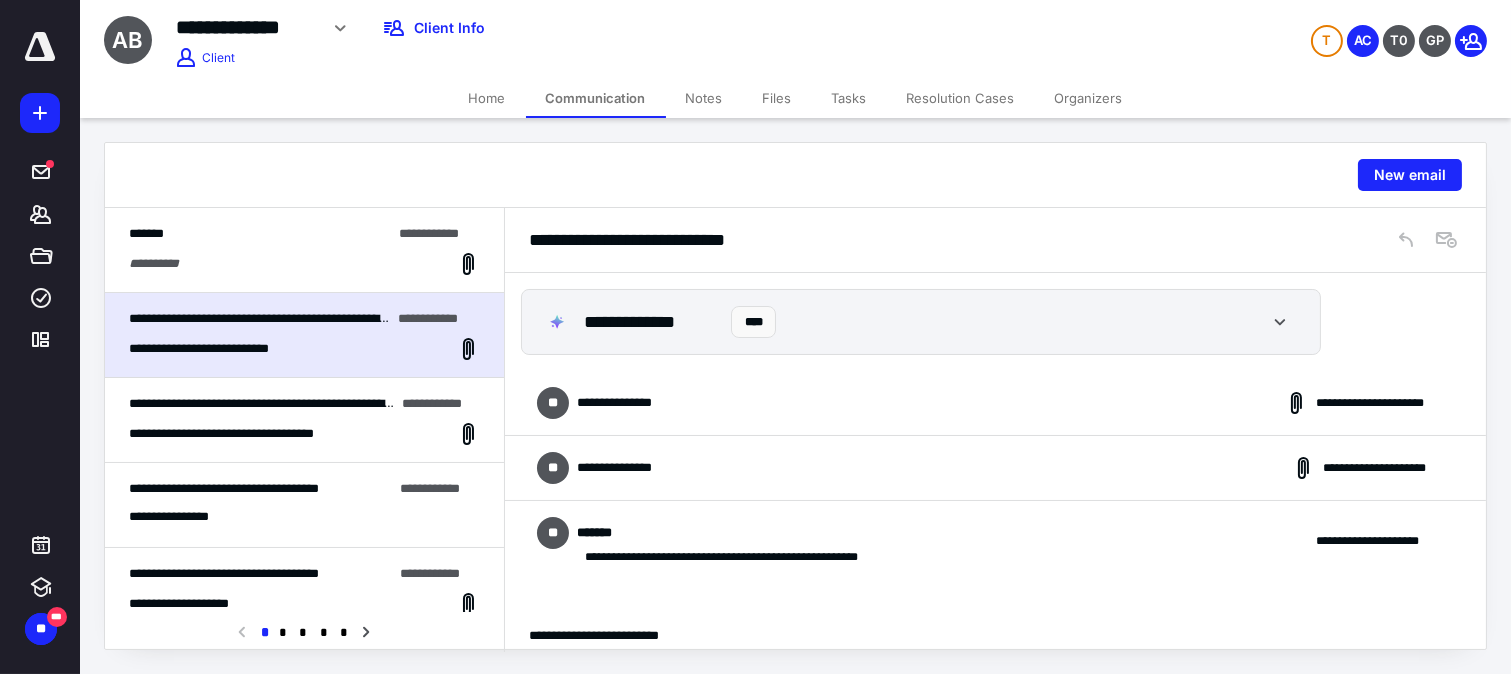 click on "**********" at bounding box center [995, 403] 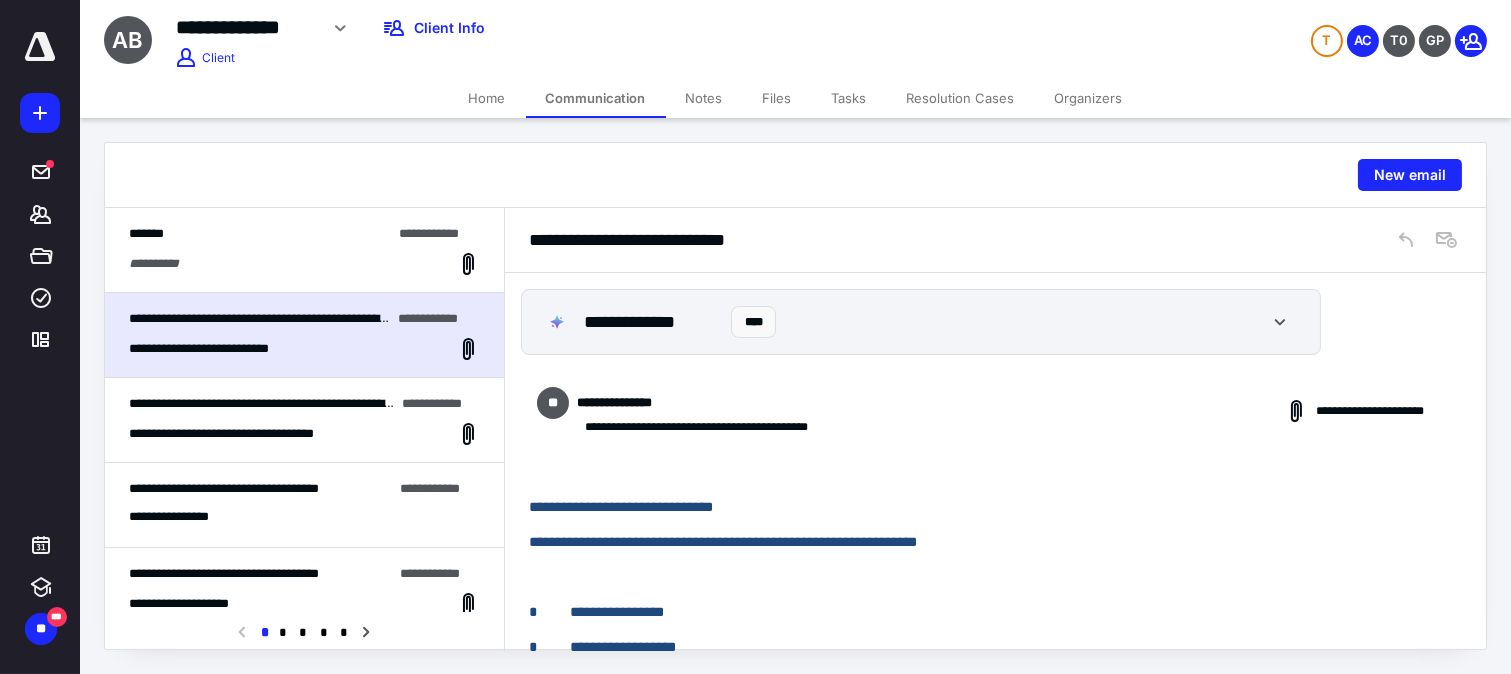 click on "**********" at bounding box center [304, 250] 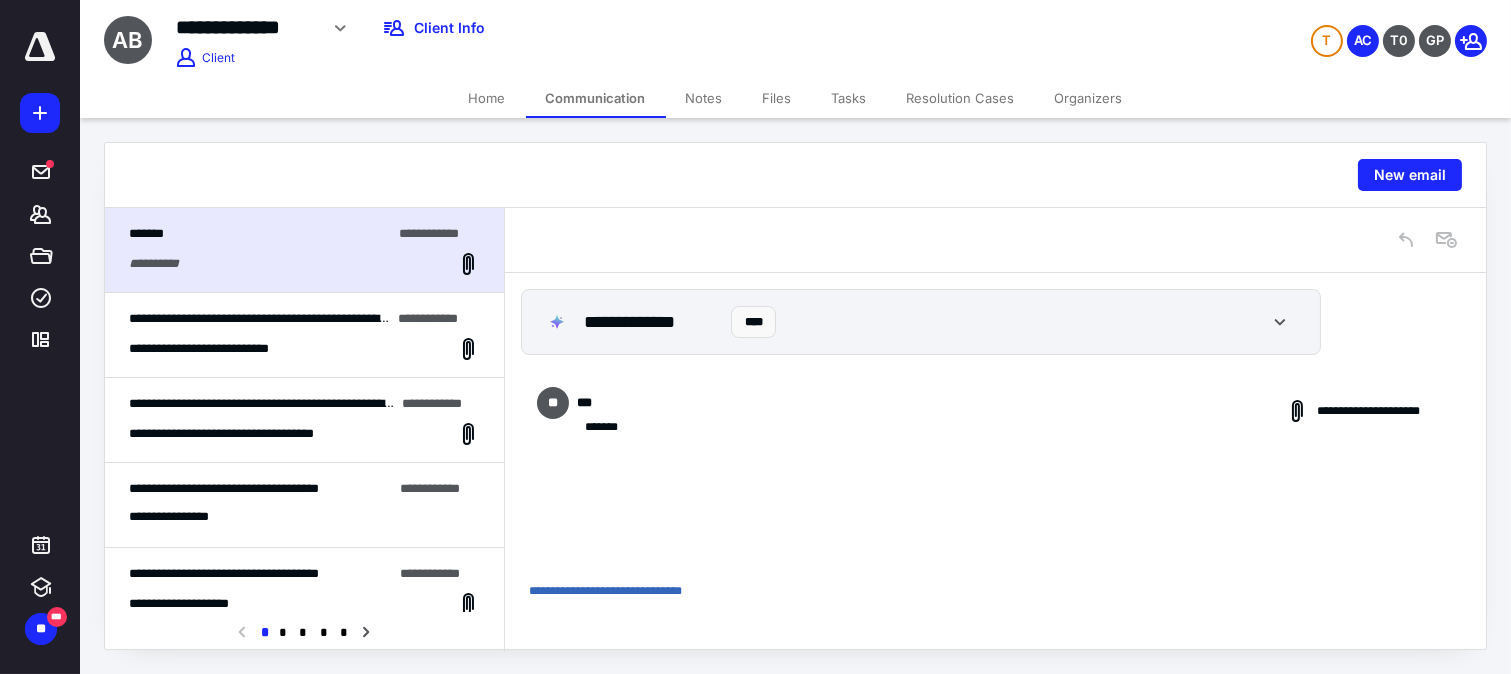 scroll, scrollTop: 111, scrollLeft: 0, axis: vertical 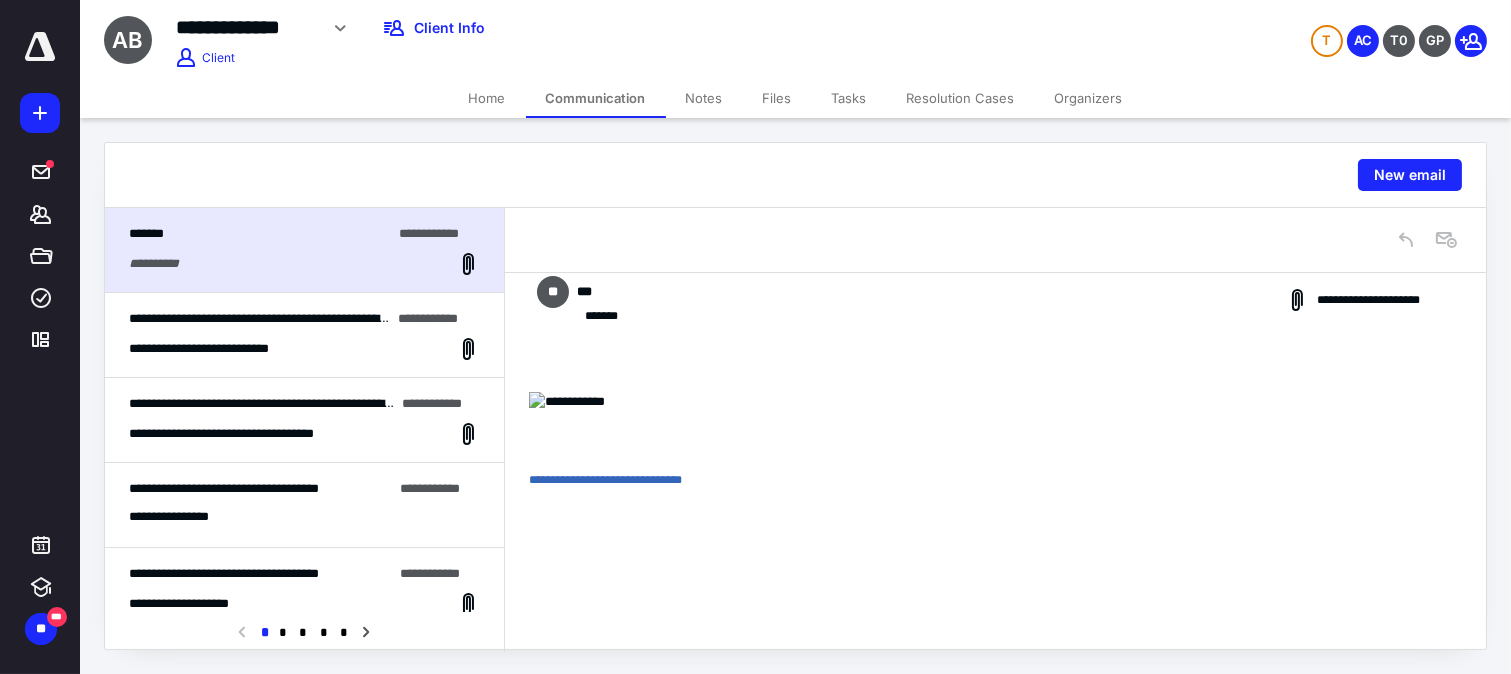 click on "**********" at bounding box center [222, 348] 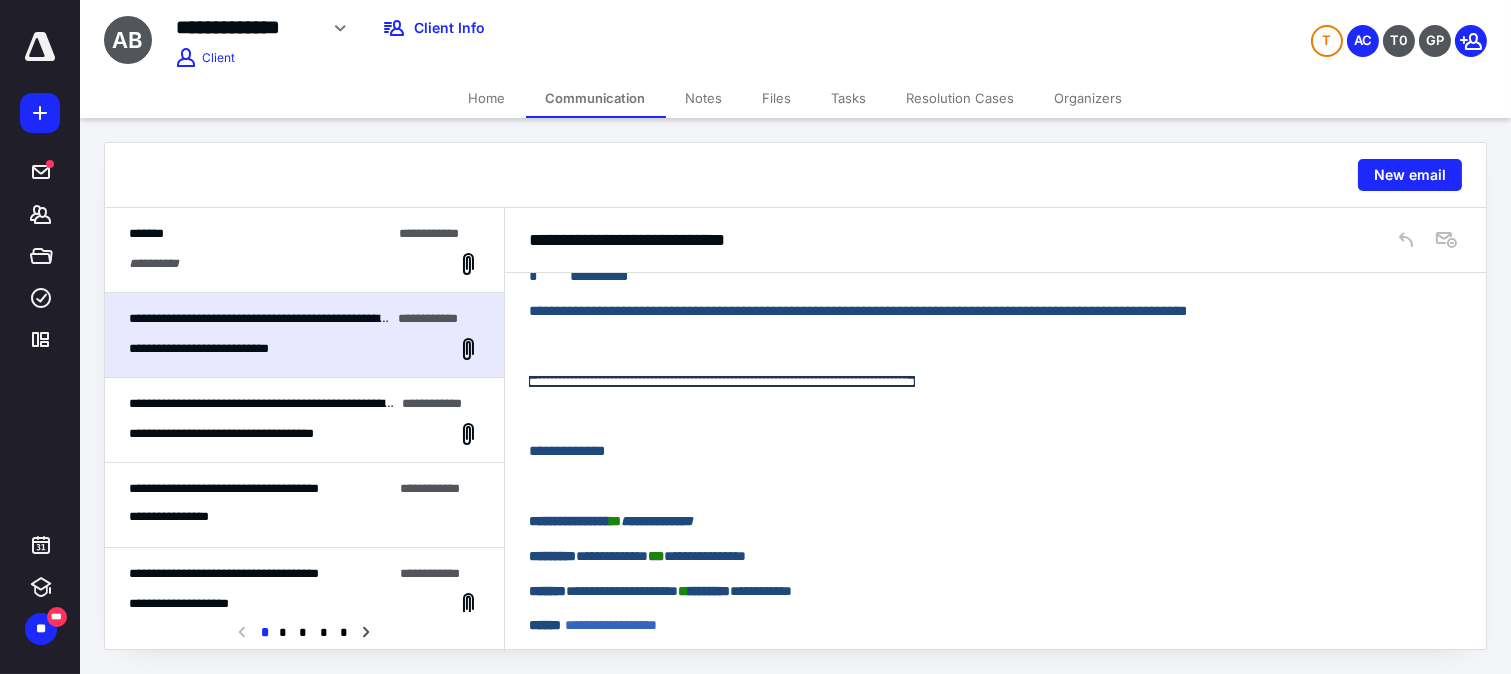 scroll, scrollTop: 2111, scrollLeft: 0, axis: vertical 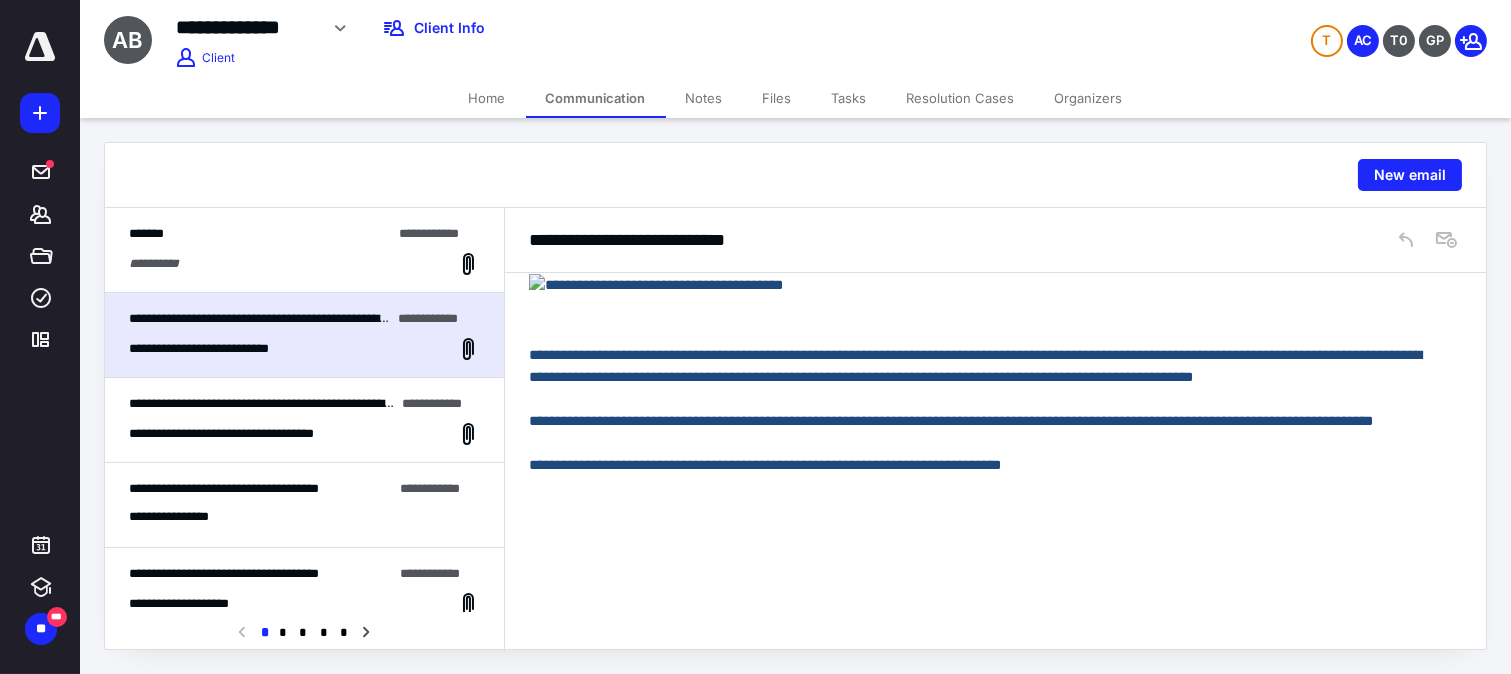 click on "Files" at bounding box center [777, 98] 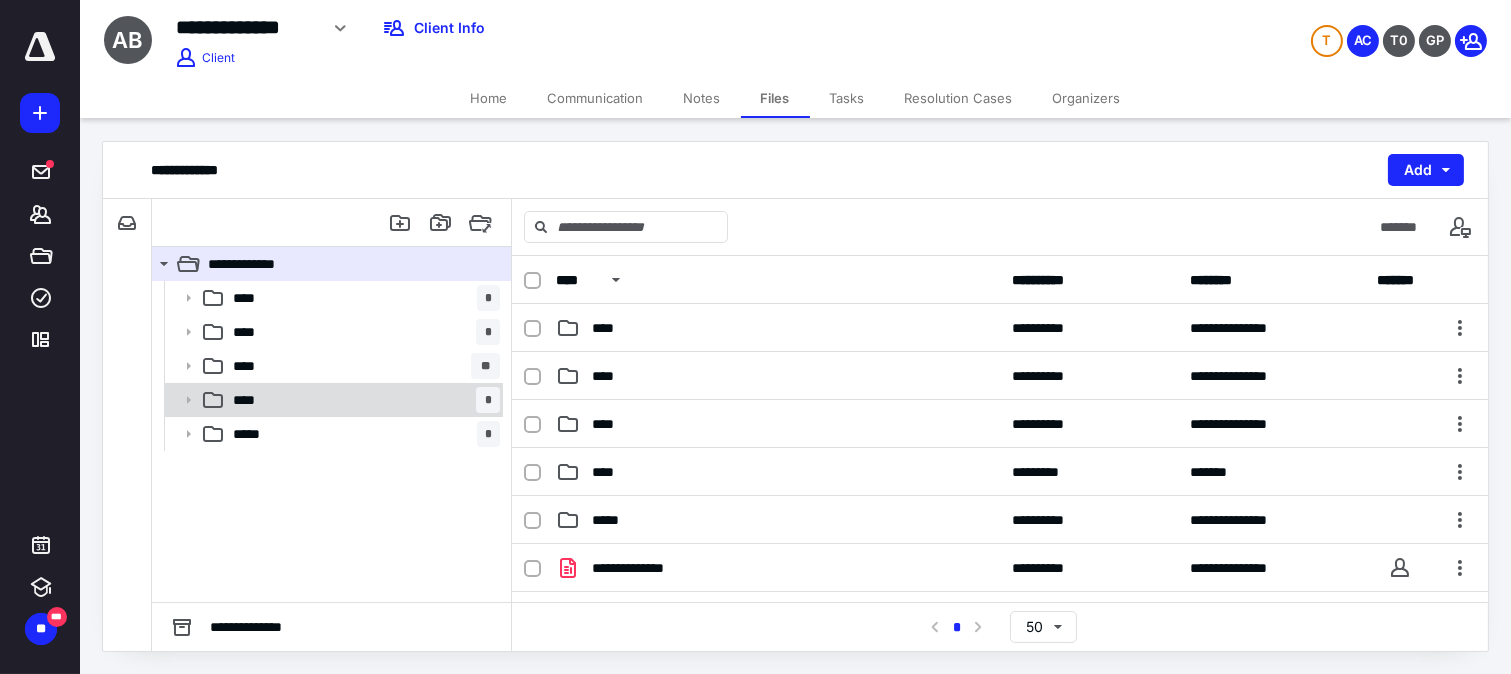 click on "****" at bounding box center [250, 400] 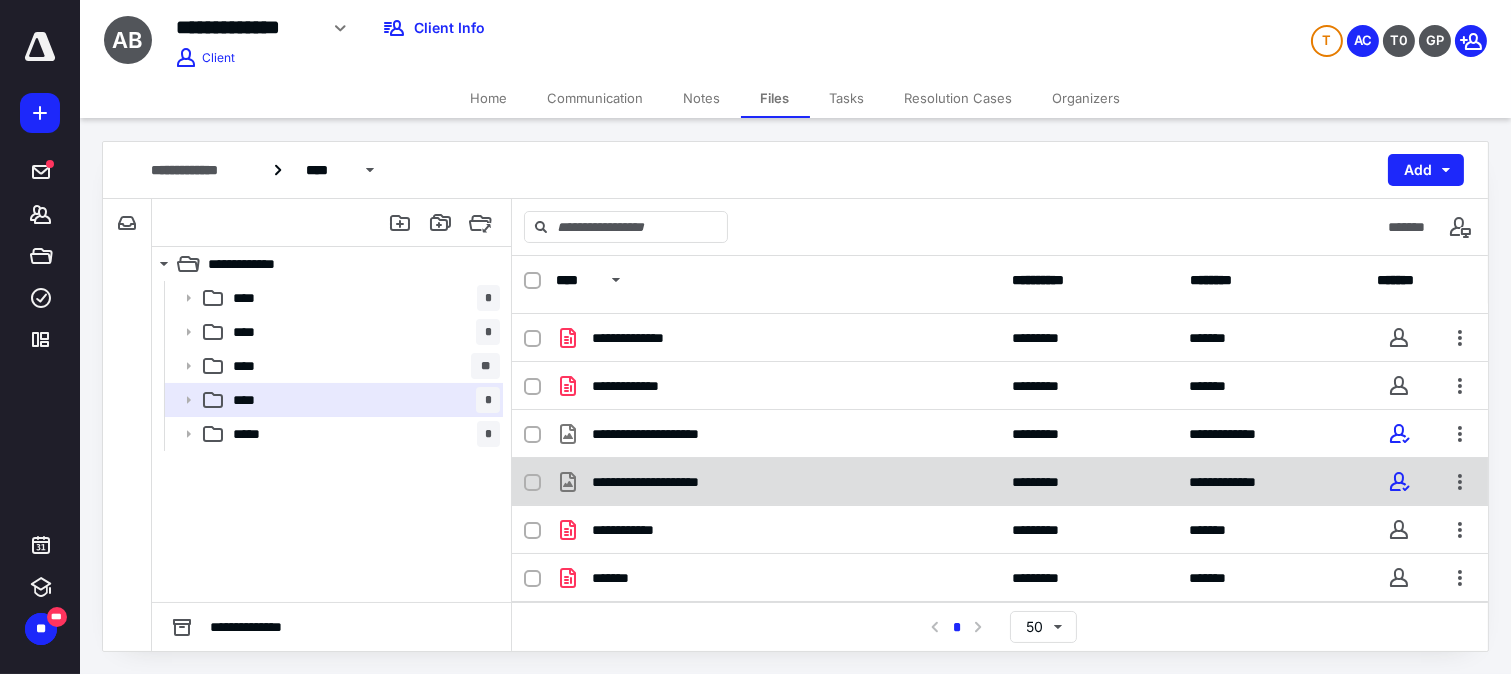 scroll, scrollTop: 0, scrollLeft: 0, axis: both 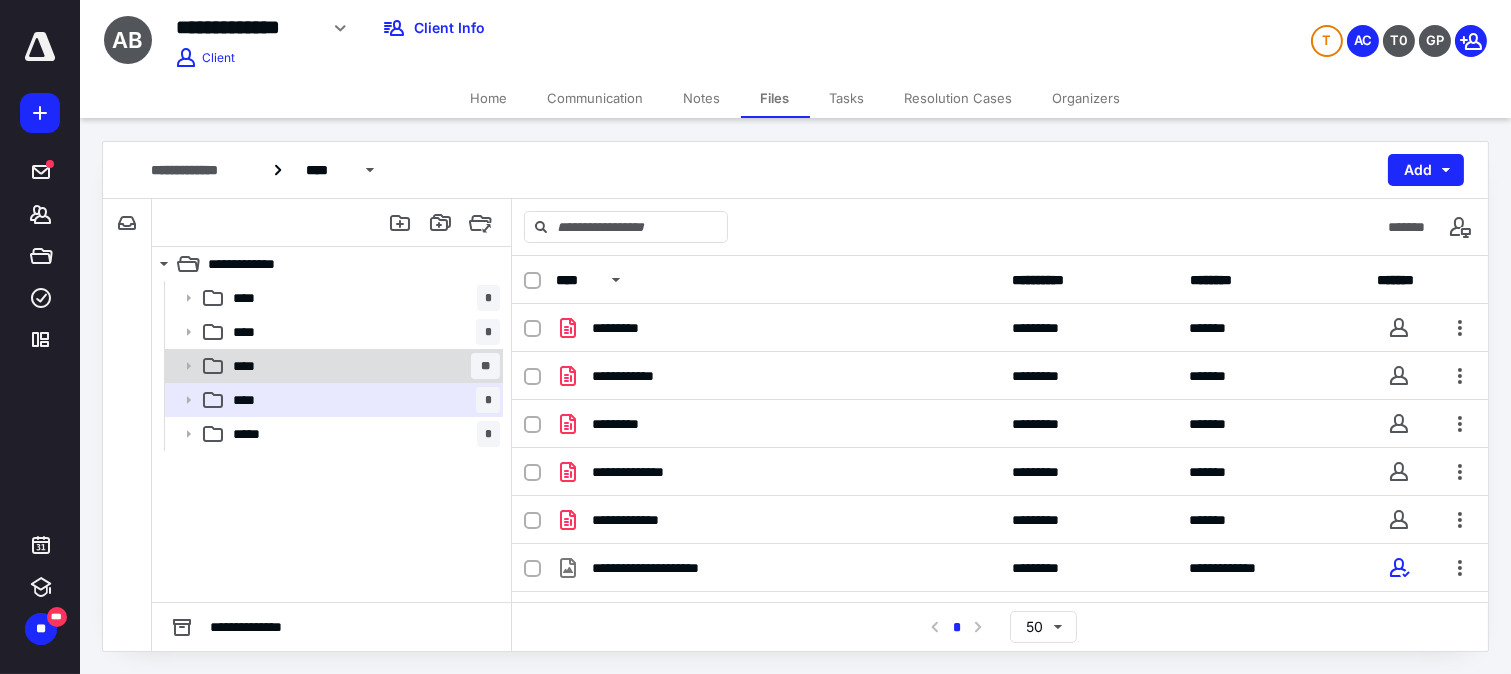 click on "****" at bounding box center [250, 366] 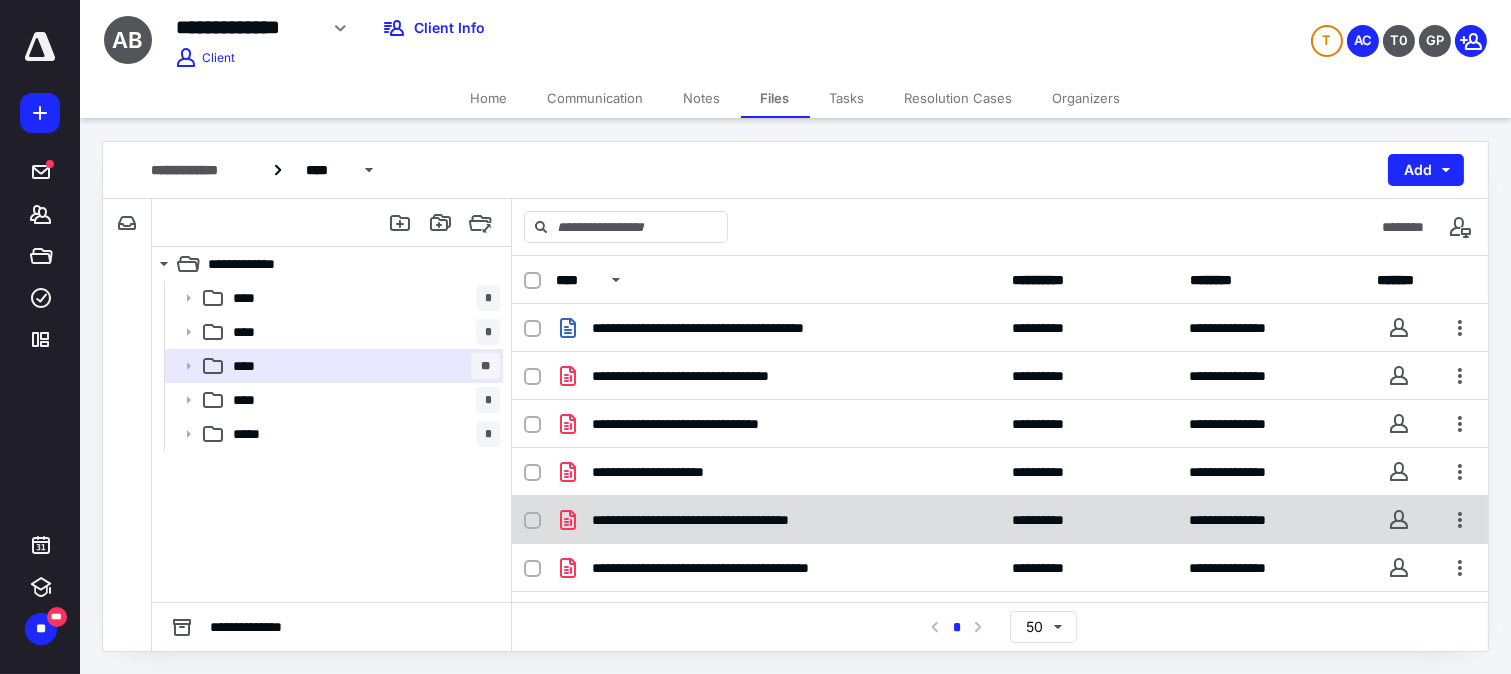 scroll, scrollTop: 375, scrollLeft: 0, axis: vertical 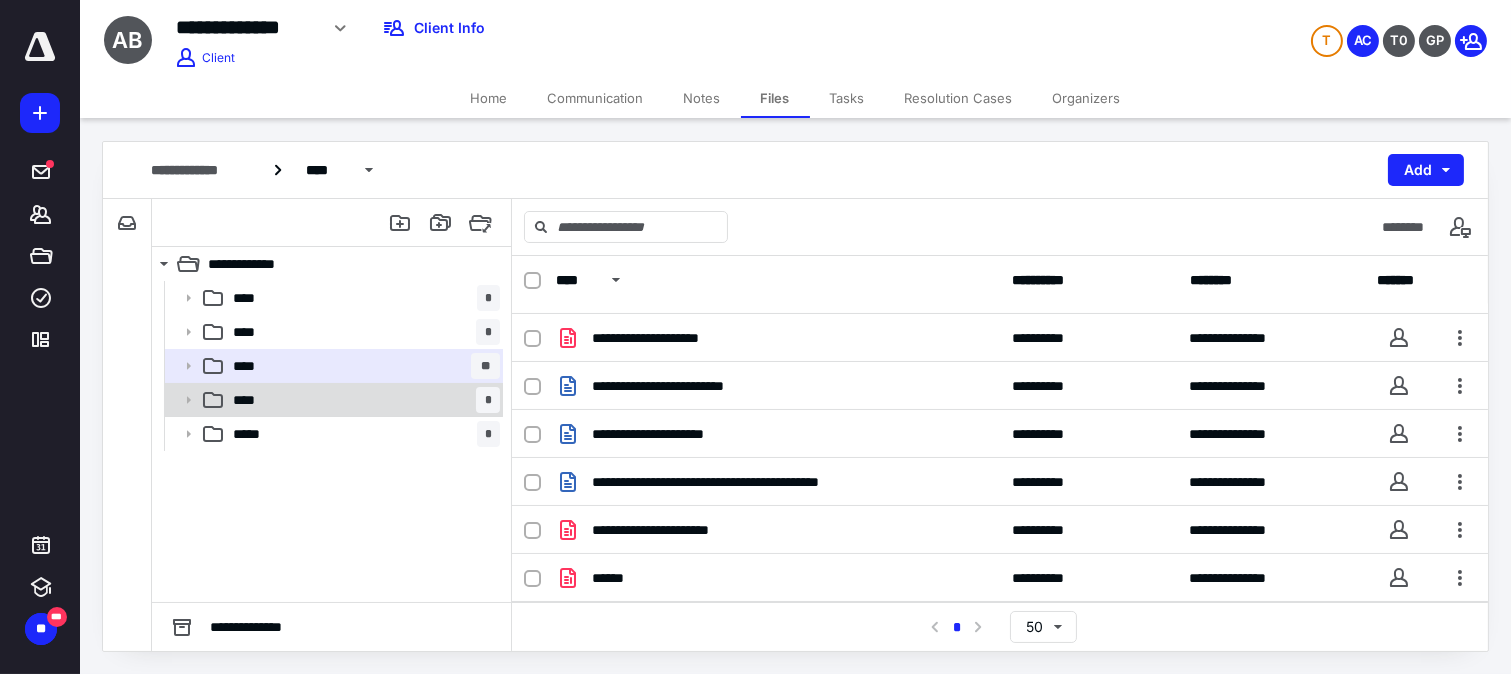 click on "**** *" at bounding box center (362, 400) 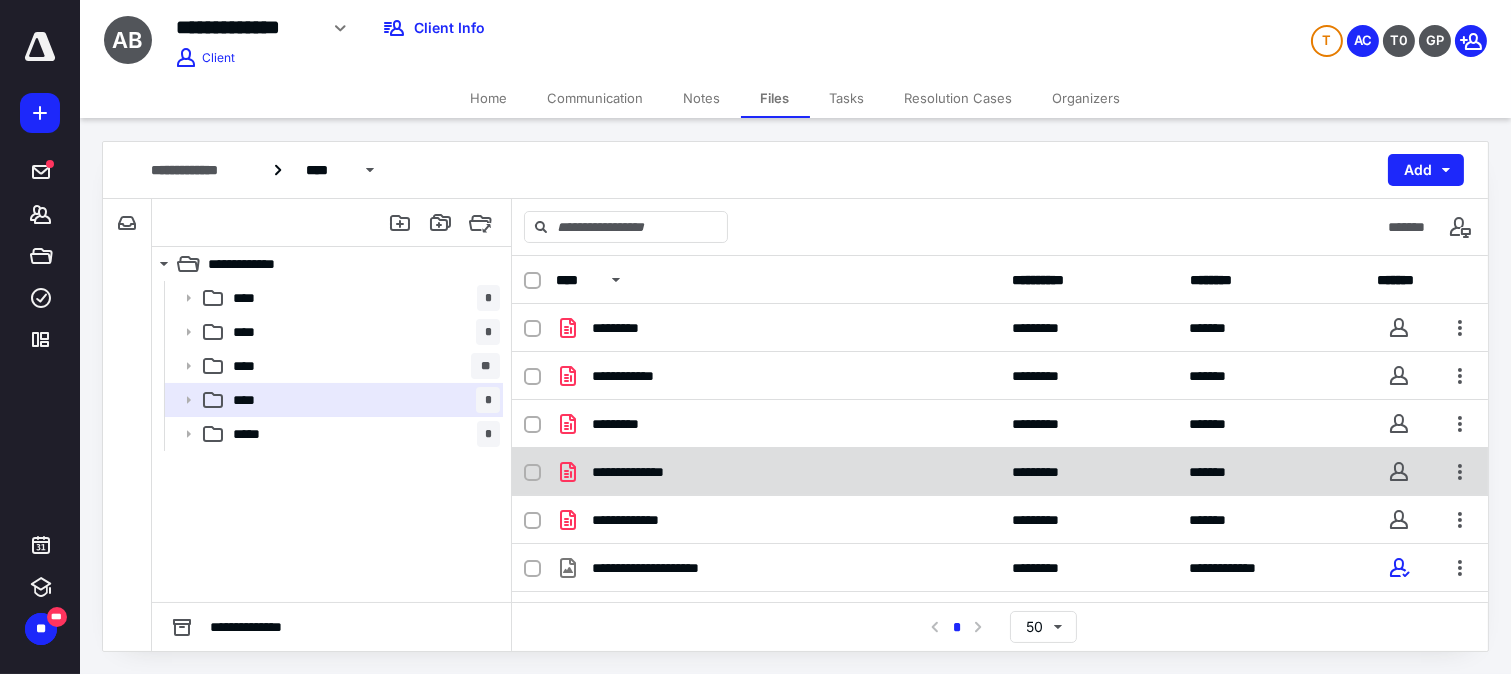 scroll, scrollTop: 134, scrollLeft: 0, axis: vertical 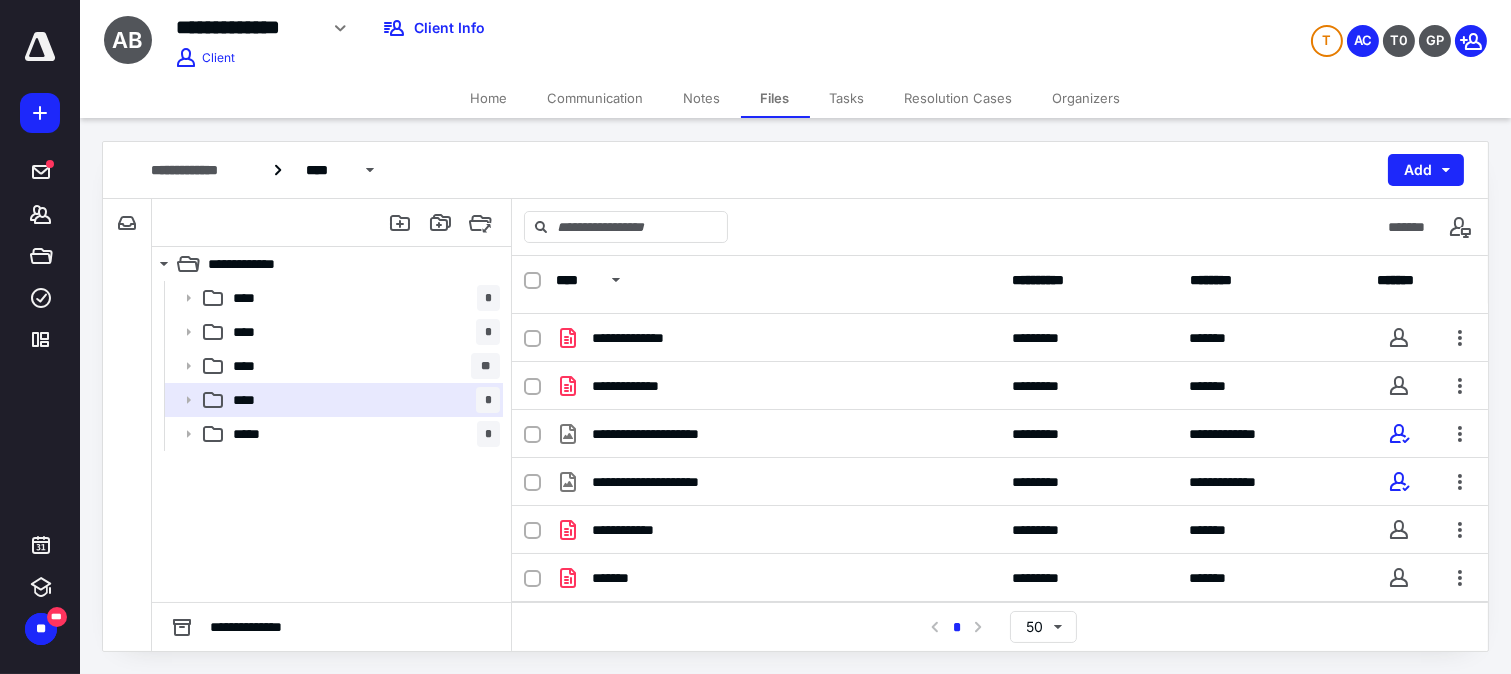 click on "Communication" at bounding box center [596, 98] 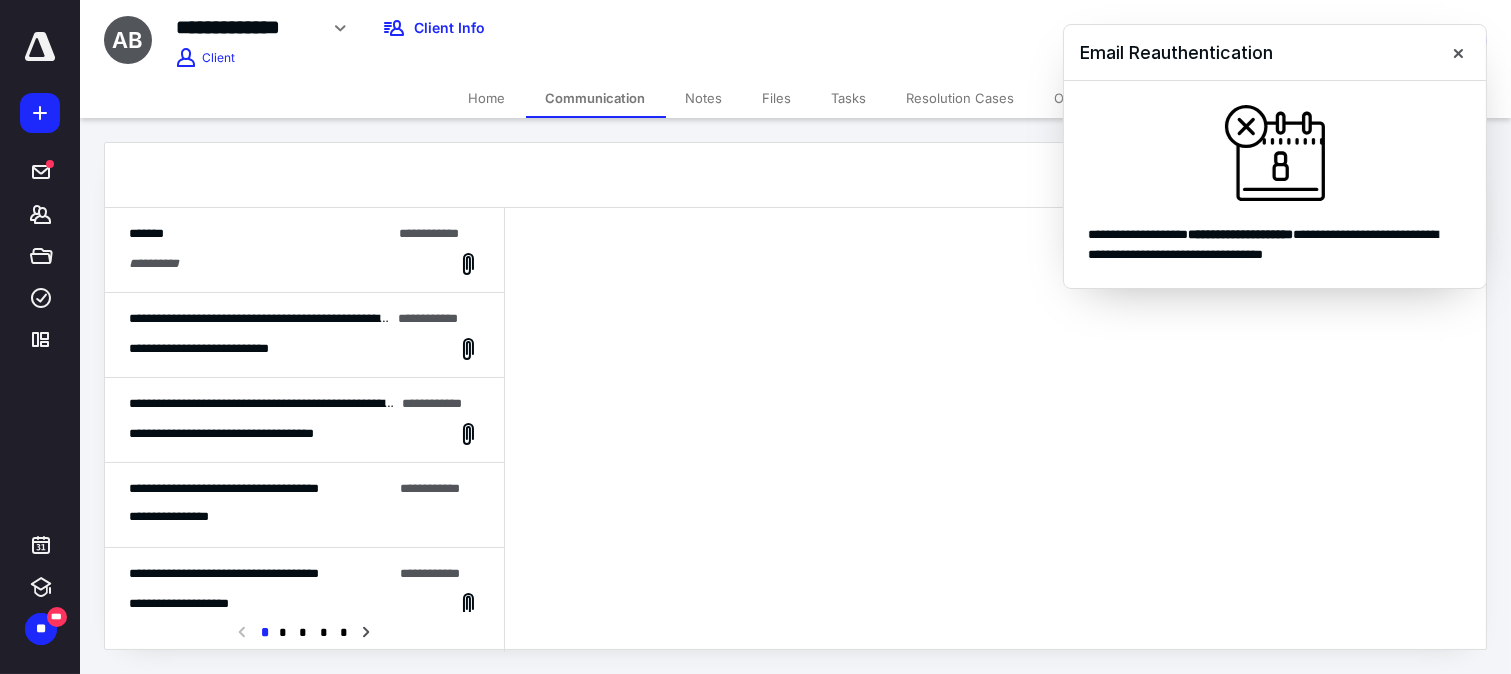click on "**********" at bounding box center [304, 516] 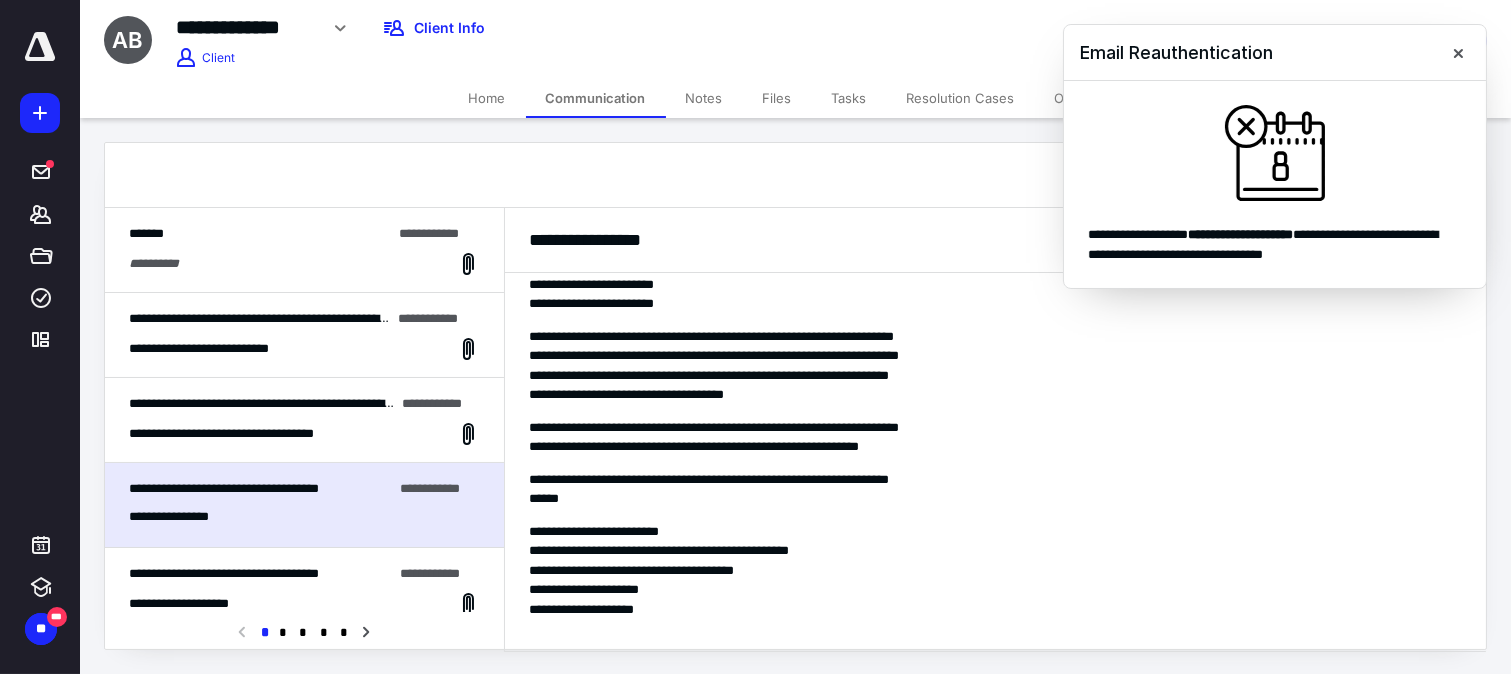 scroll, scrollTop: 240, scrollLeft: 0, axis: vertical 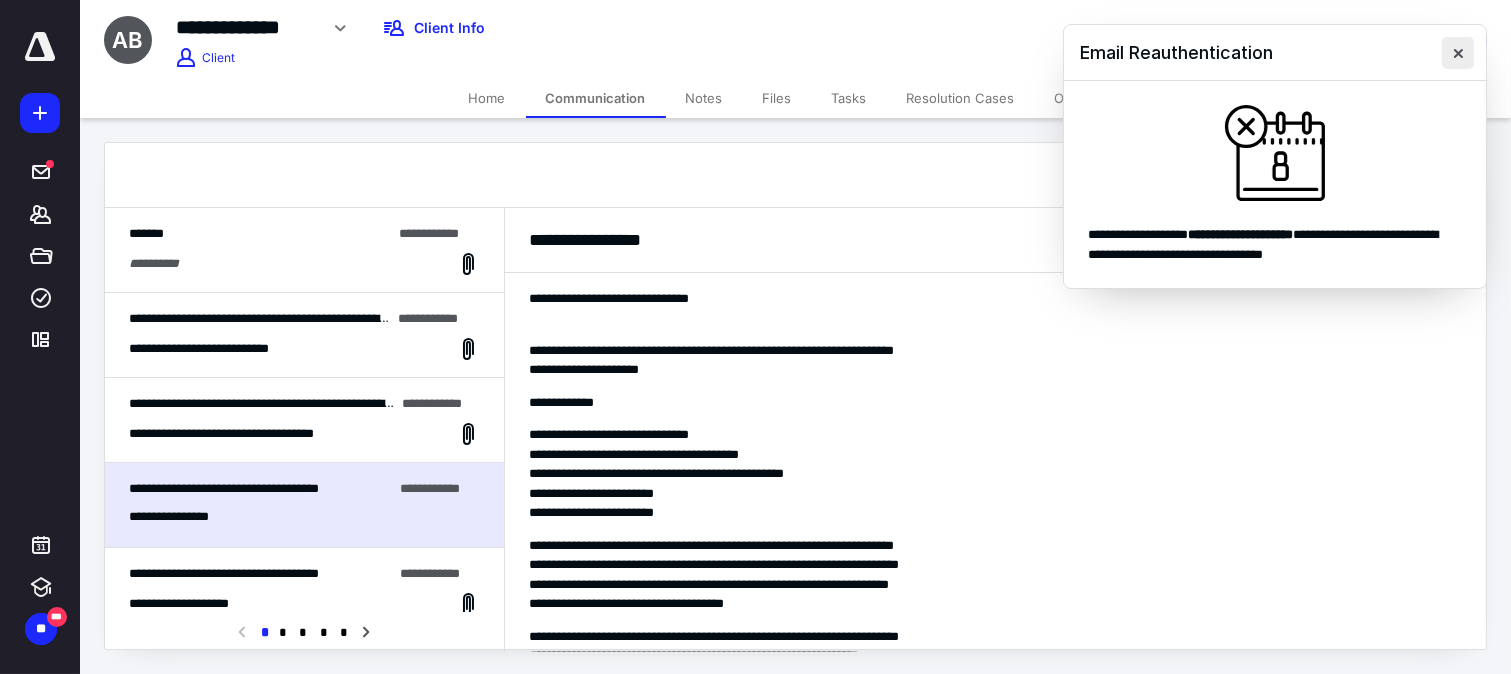 click at bounding box center (1458, 53) 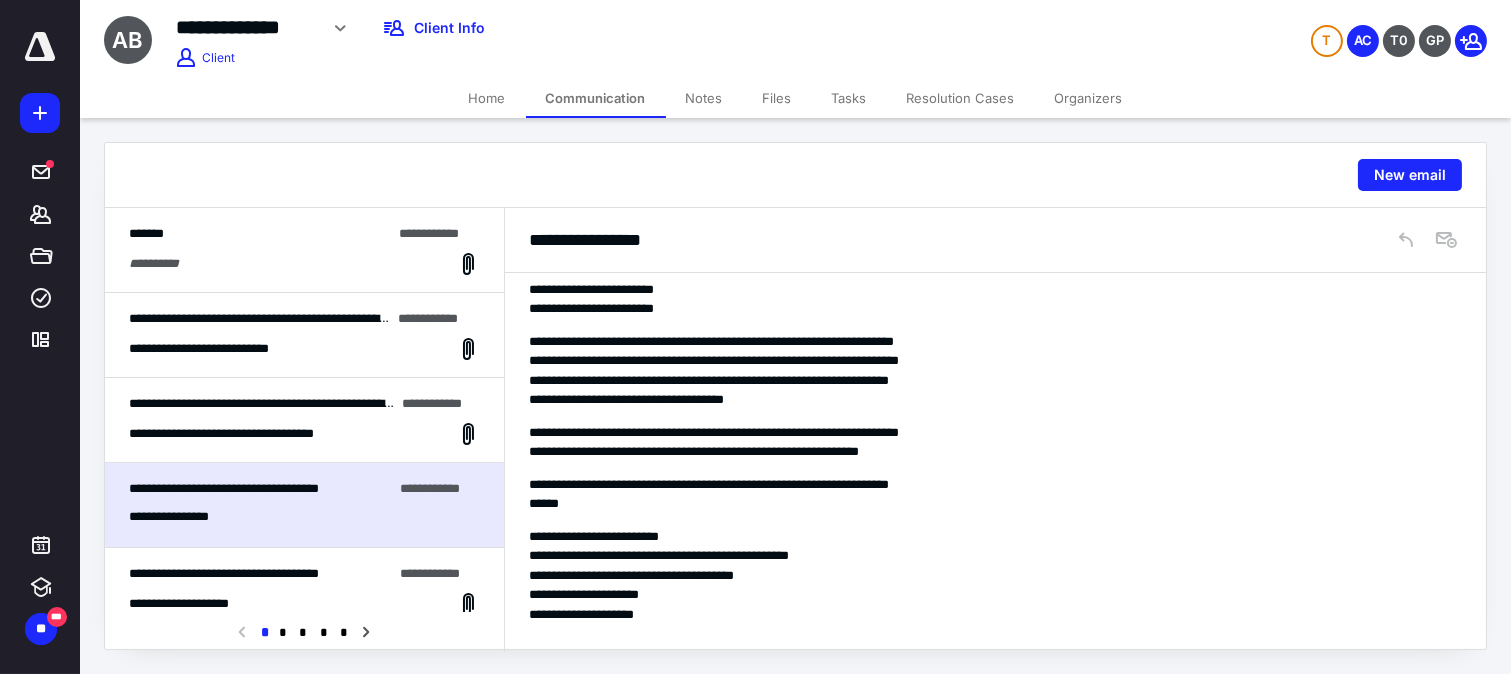 scroll, scrollTop: 462, scrollLeft: 0, axis: vertical 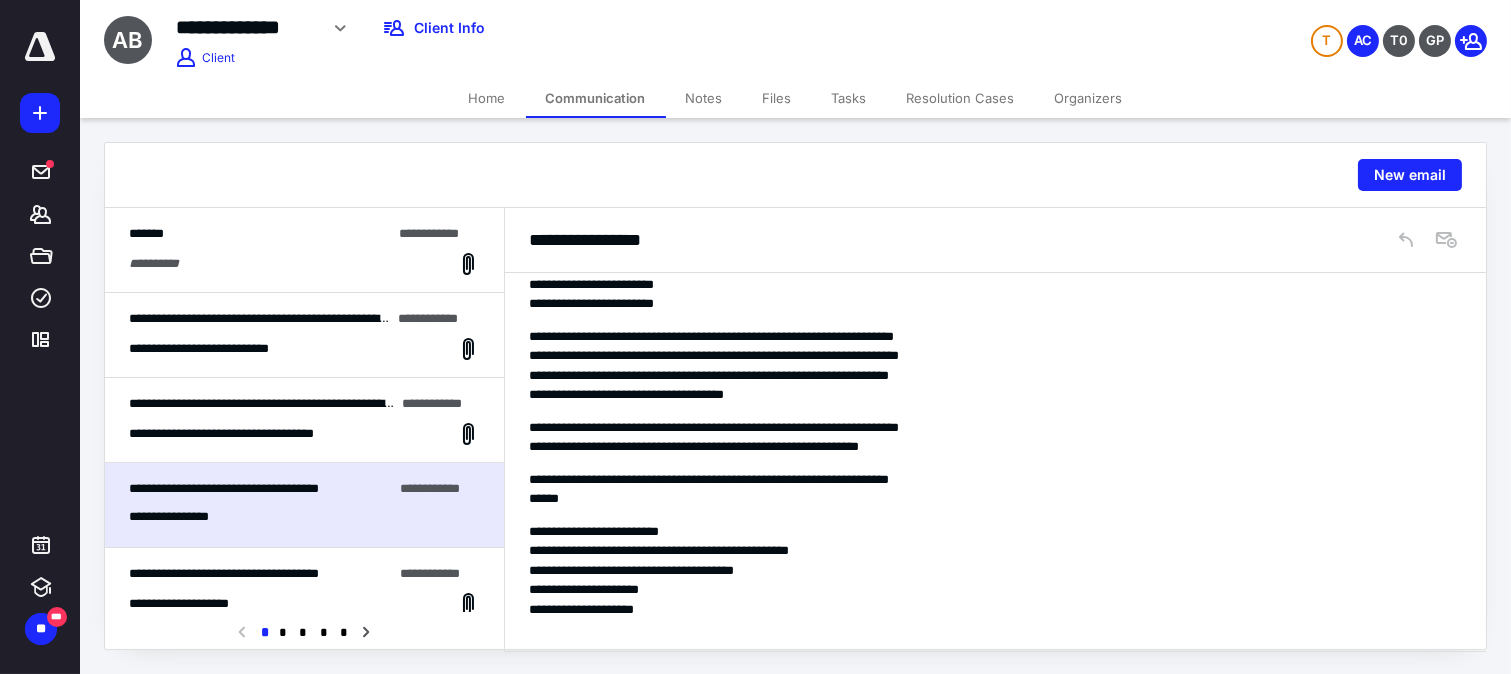 click on "**********" at bounding box center [254, 433] 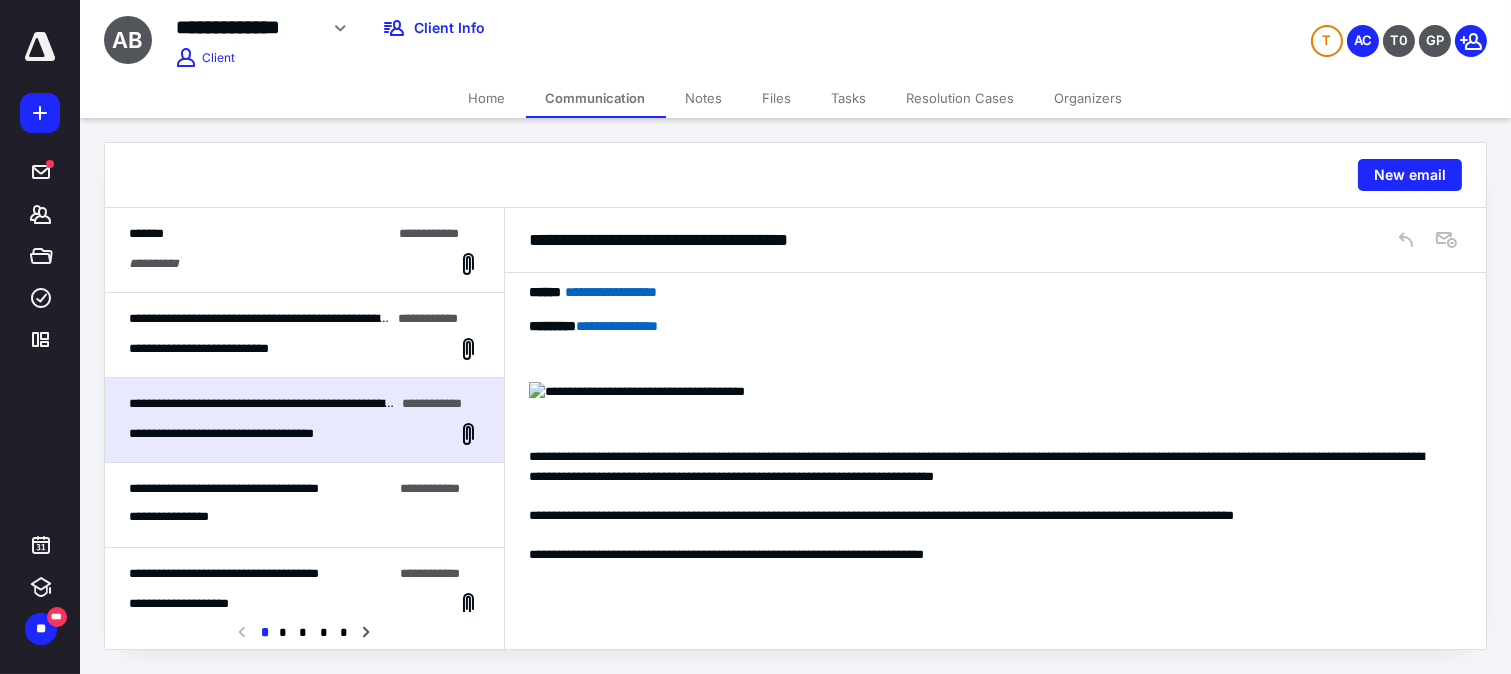 scroll, scrollTop: 374, scrollLeft: 0, axis: vertical 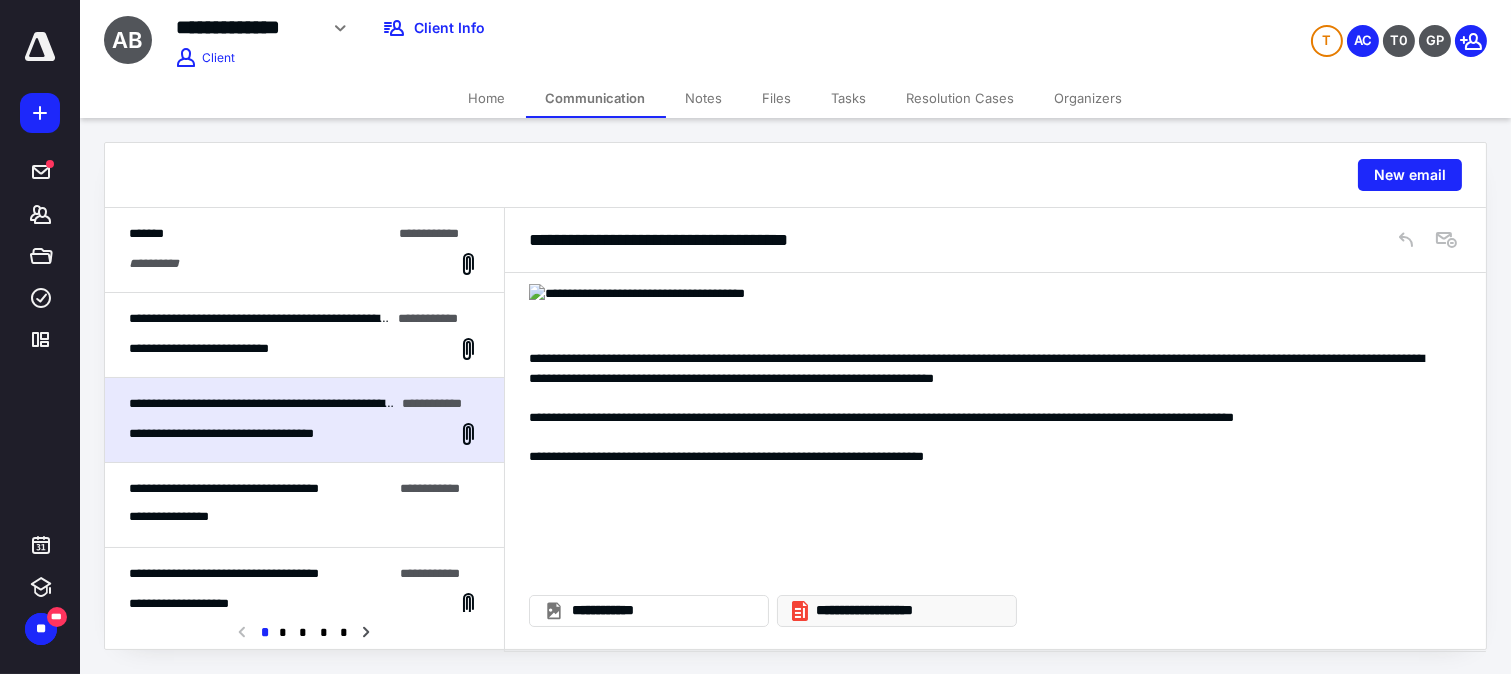 click on "**********" at bounding box center (897, 611) 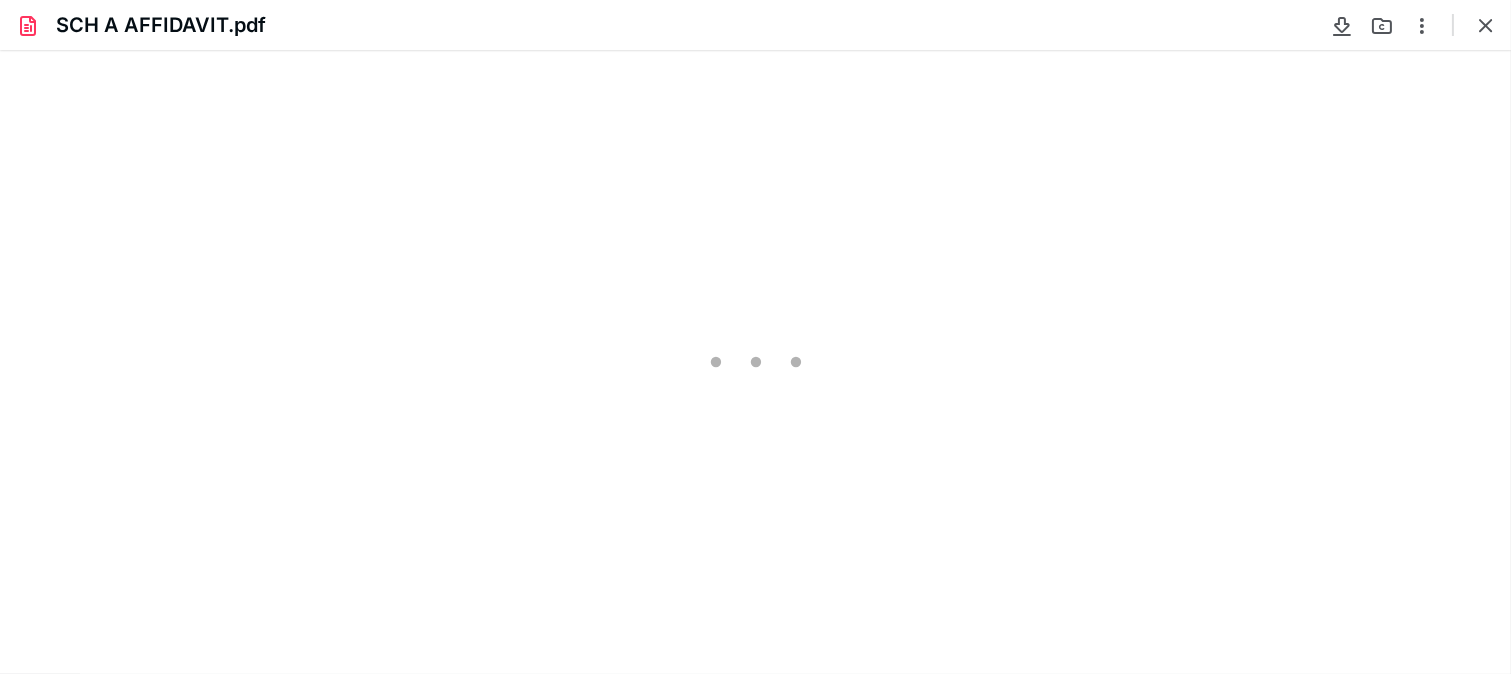 scroll, scrollTop: 0, scrollLeft: 0, axis: both 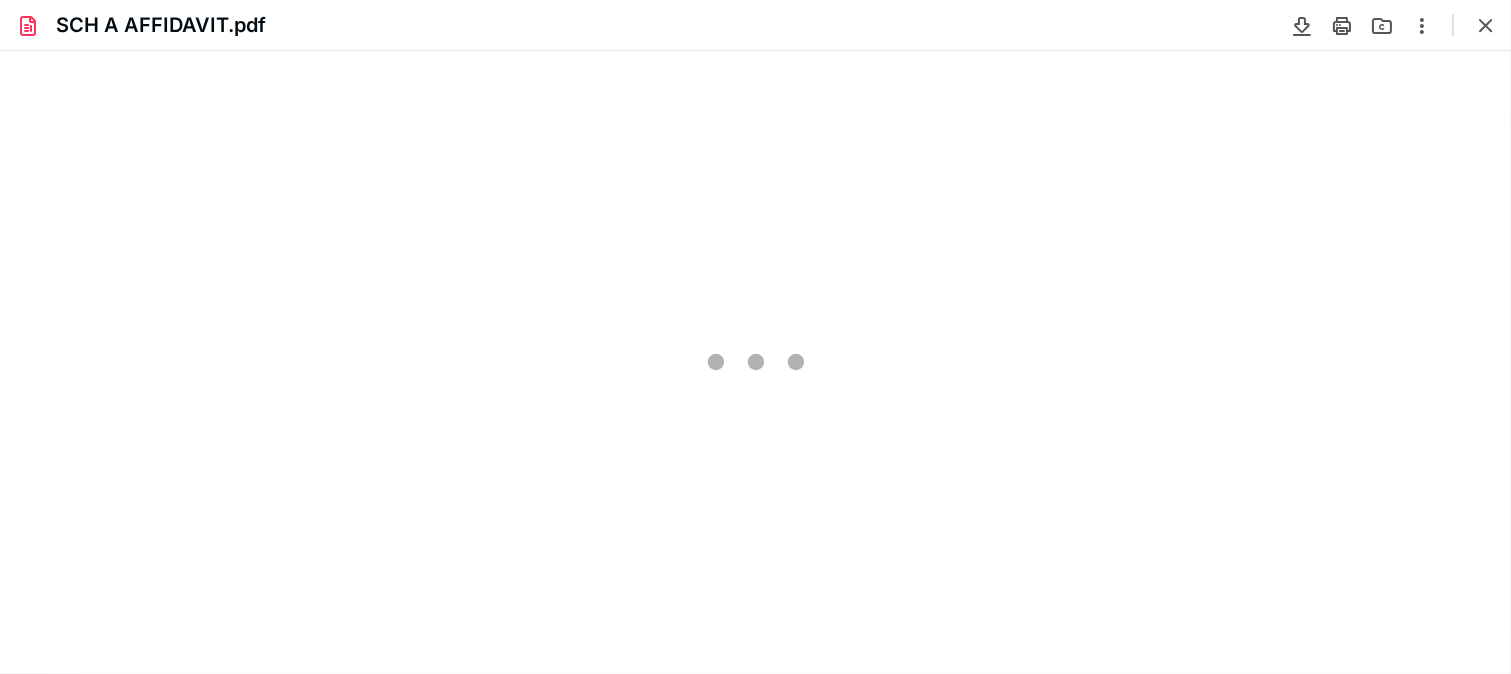 type on "74" 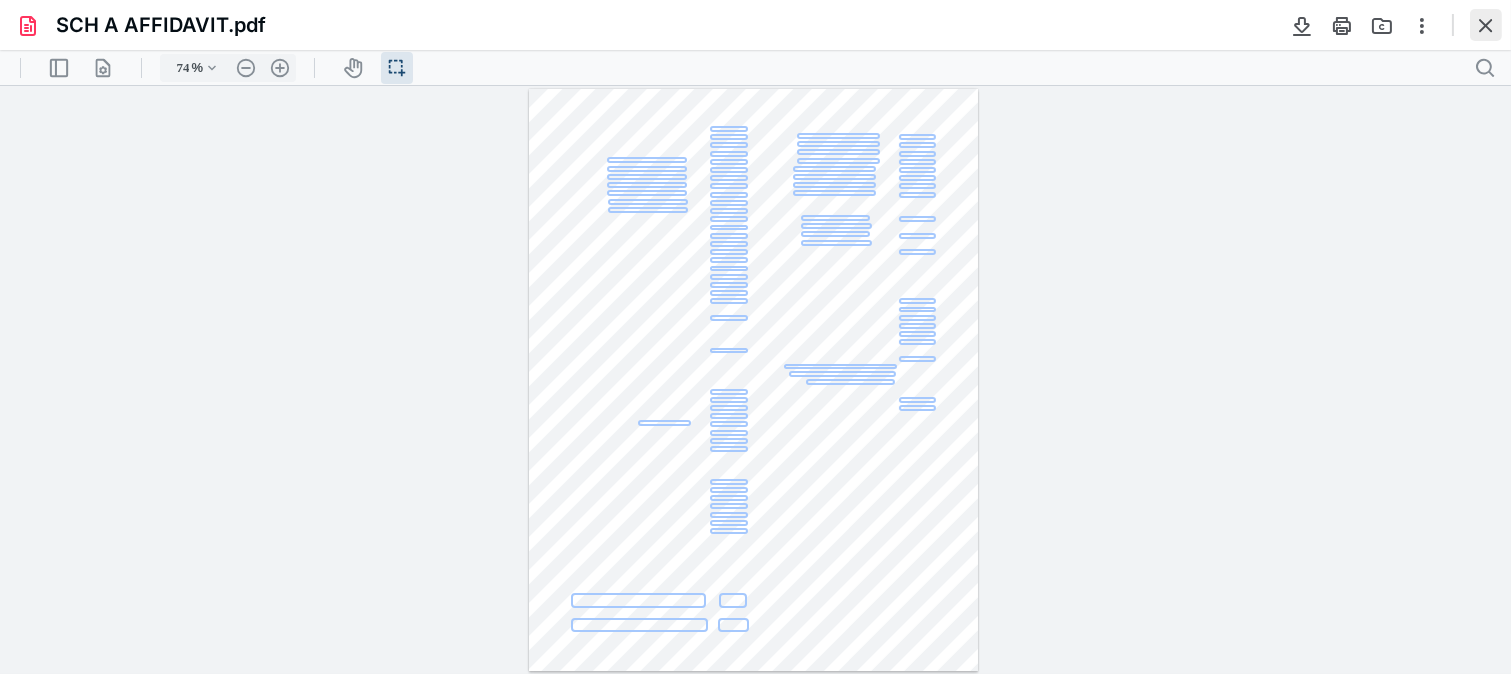 click at bounding box center (1486, 25) 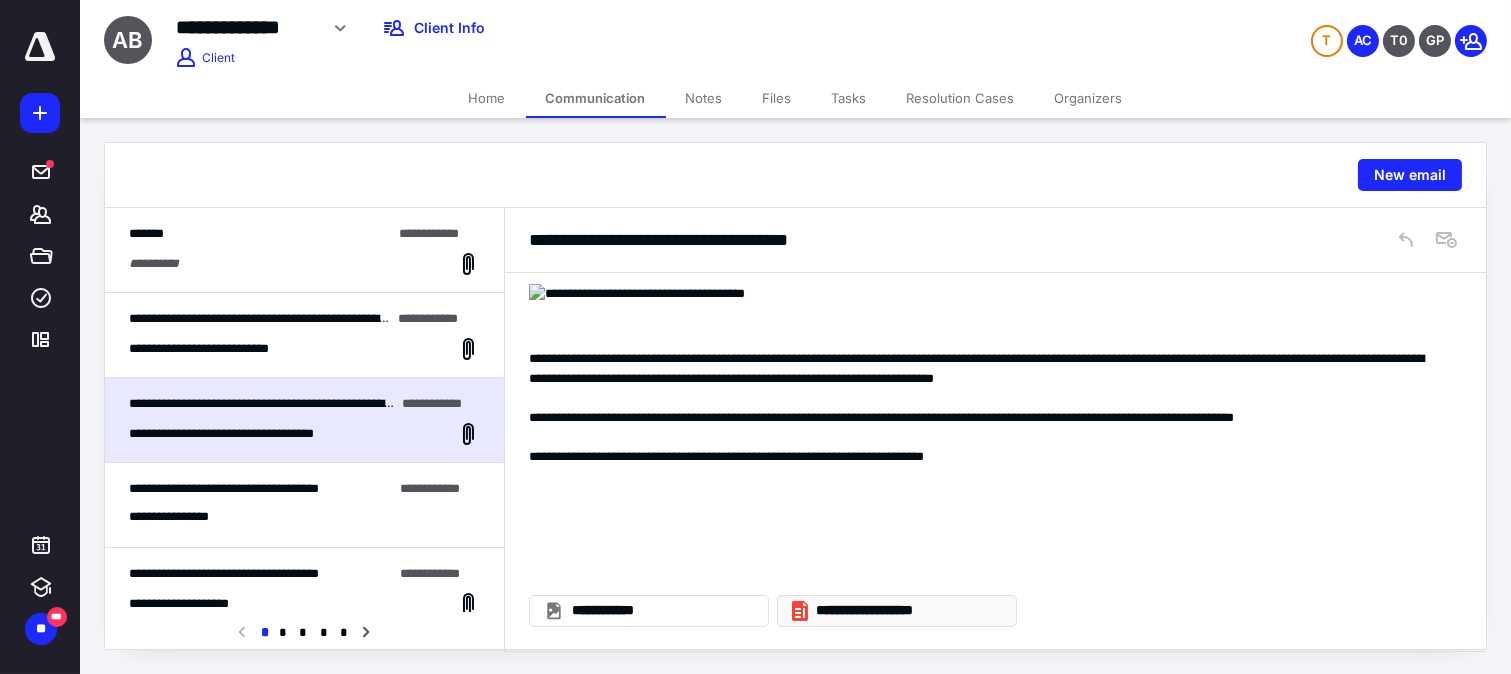 click on "**********" at bounding box center (905, 611) 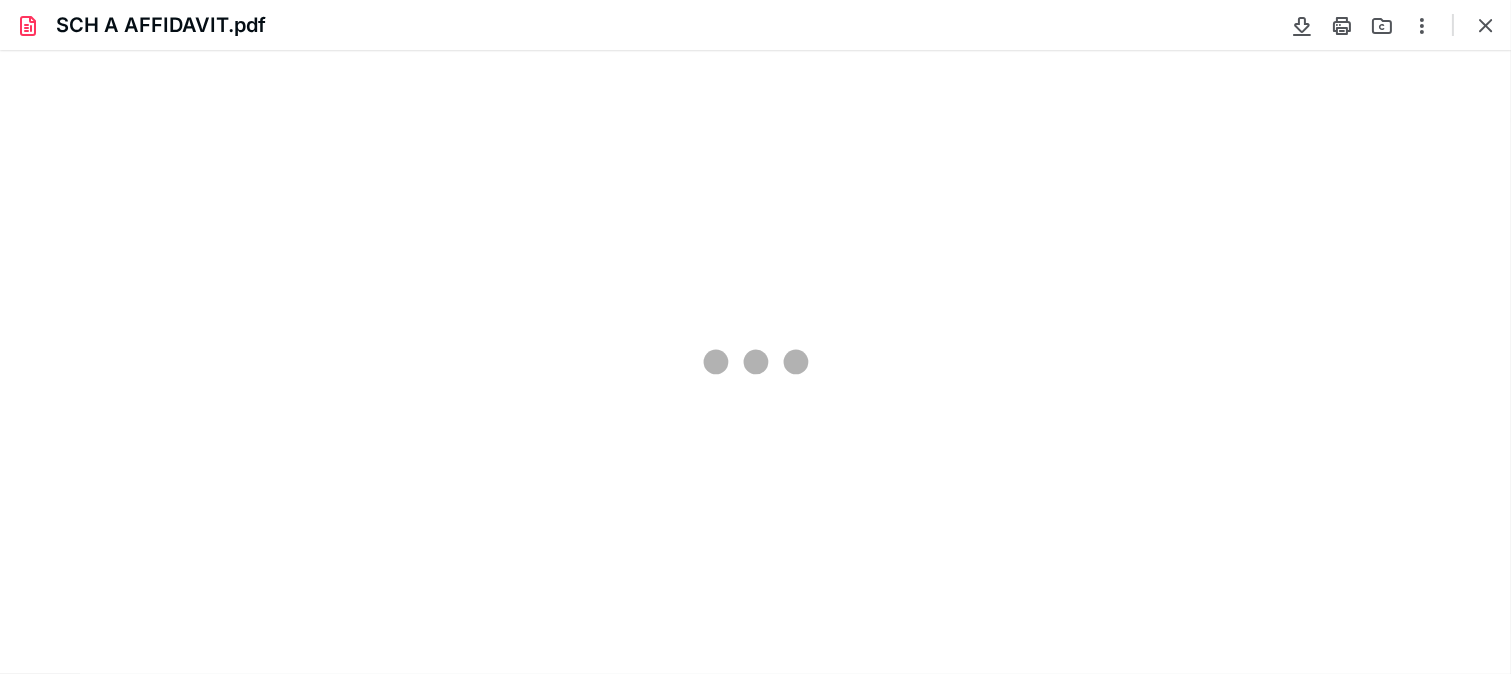 scroll, scrollTop: 0, scrollLeft: 0, axis: both 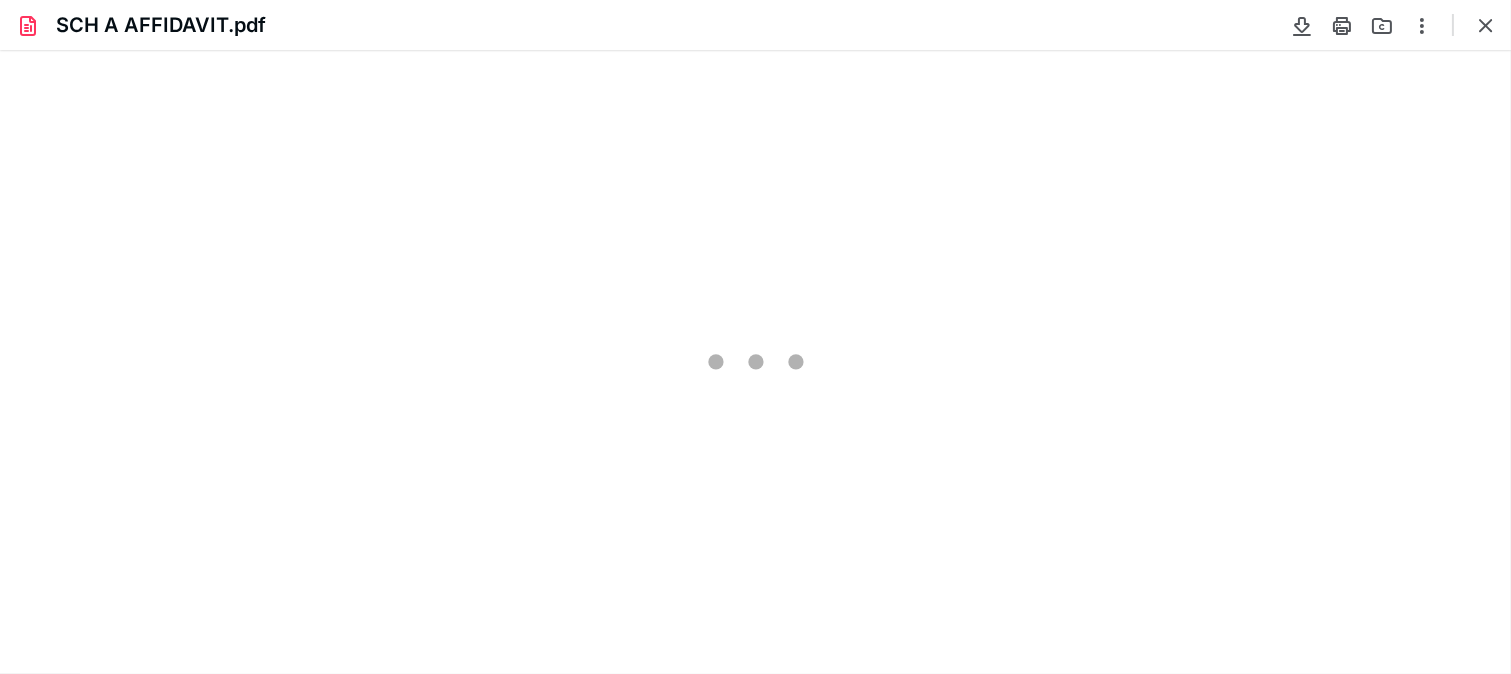 type on "74" 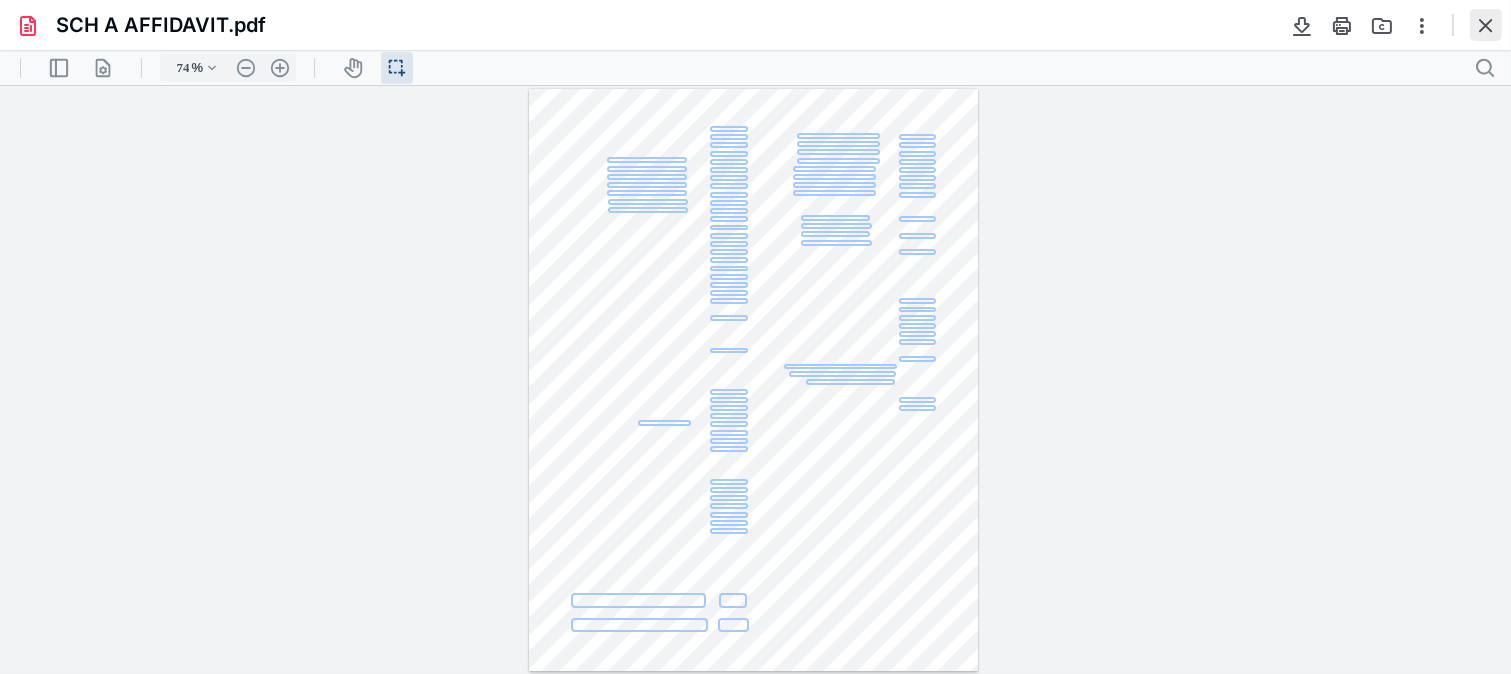 click at bounding box center [1486, 25] 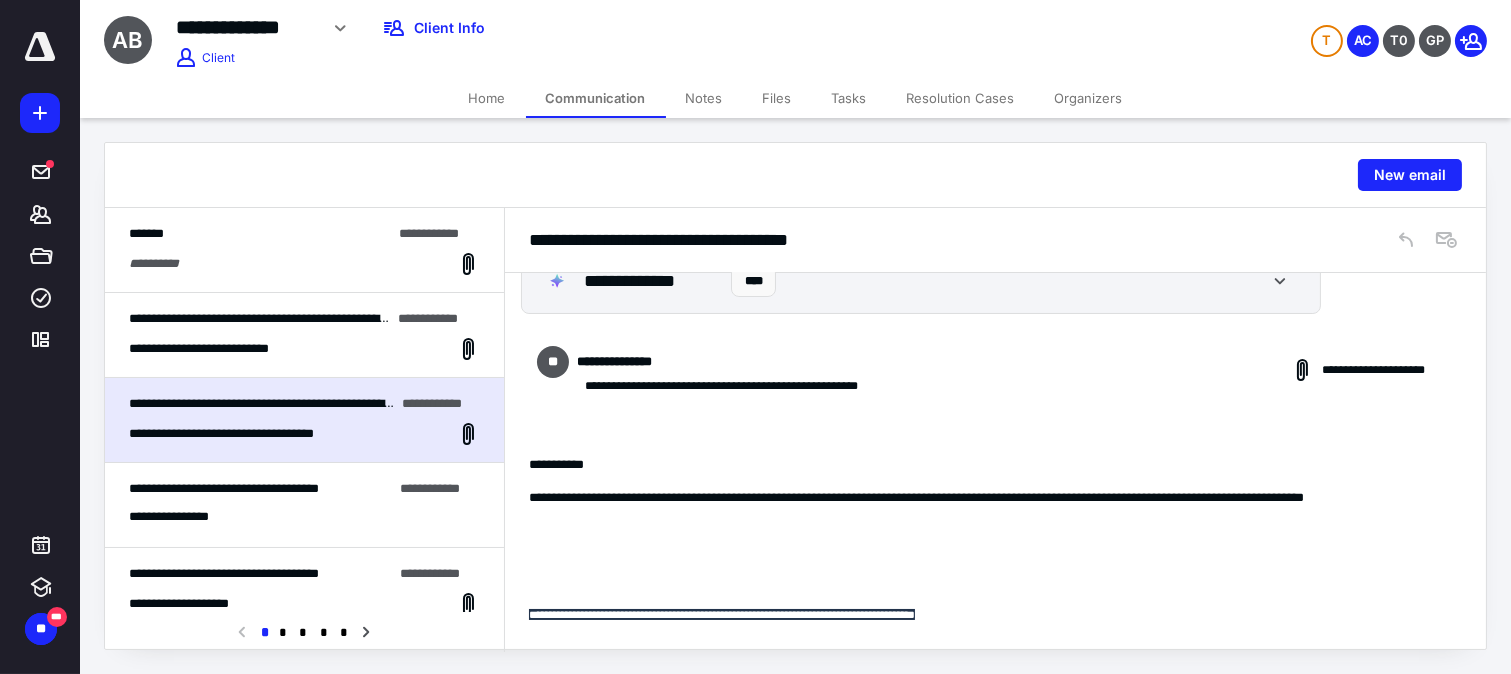scroll, scrollTop: 0, scrollLeft: 0, axis: both 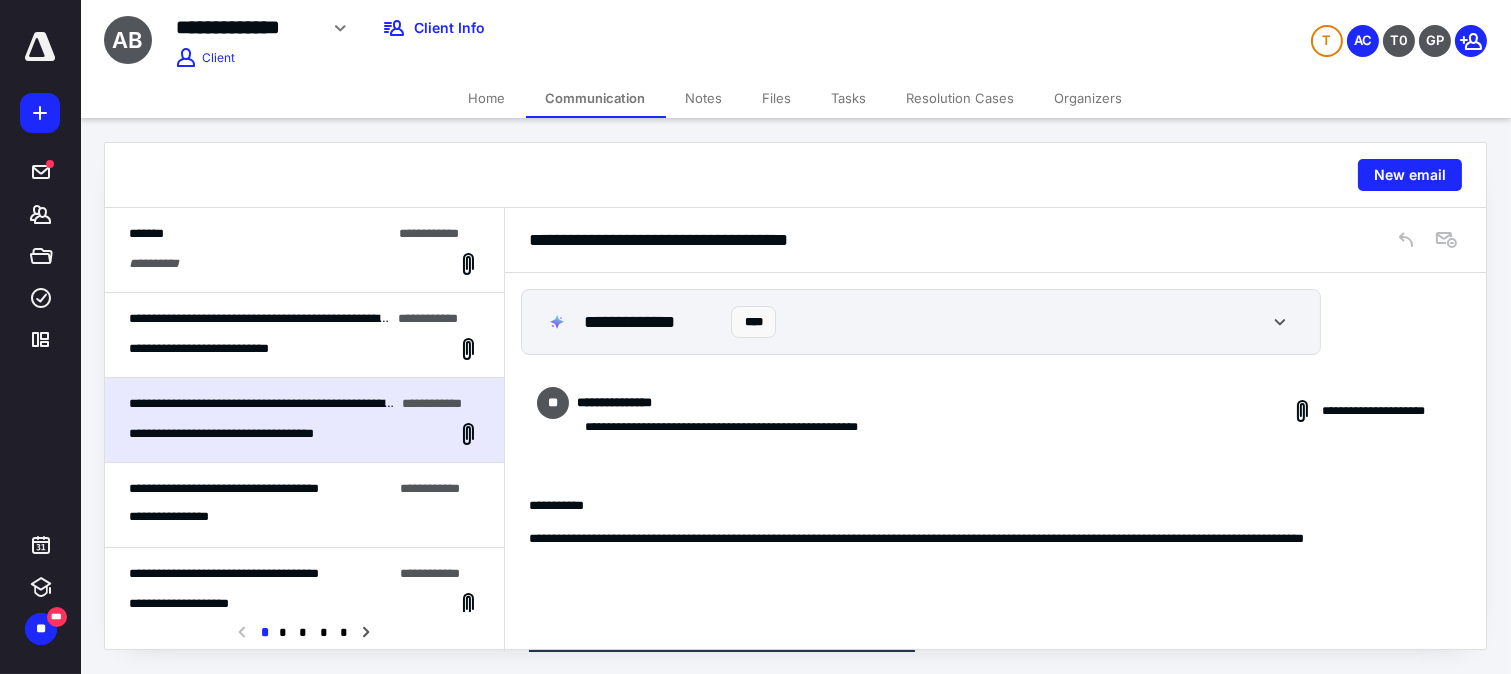 click on "**********" at bounding box center [304, 349] 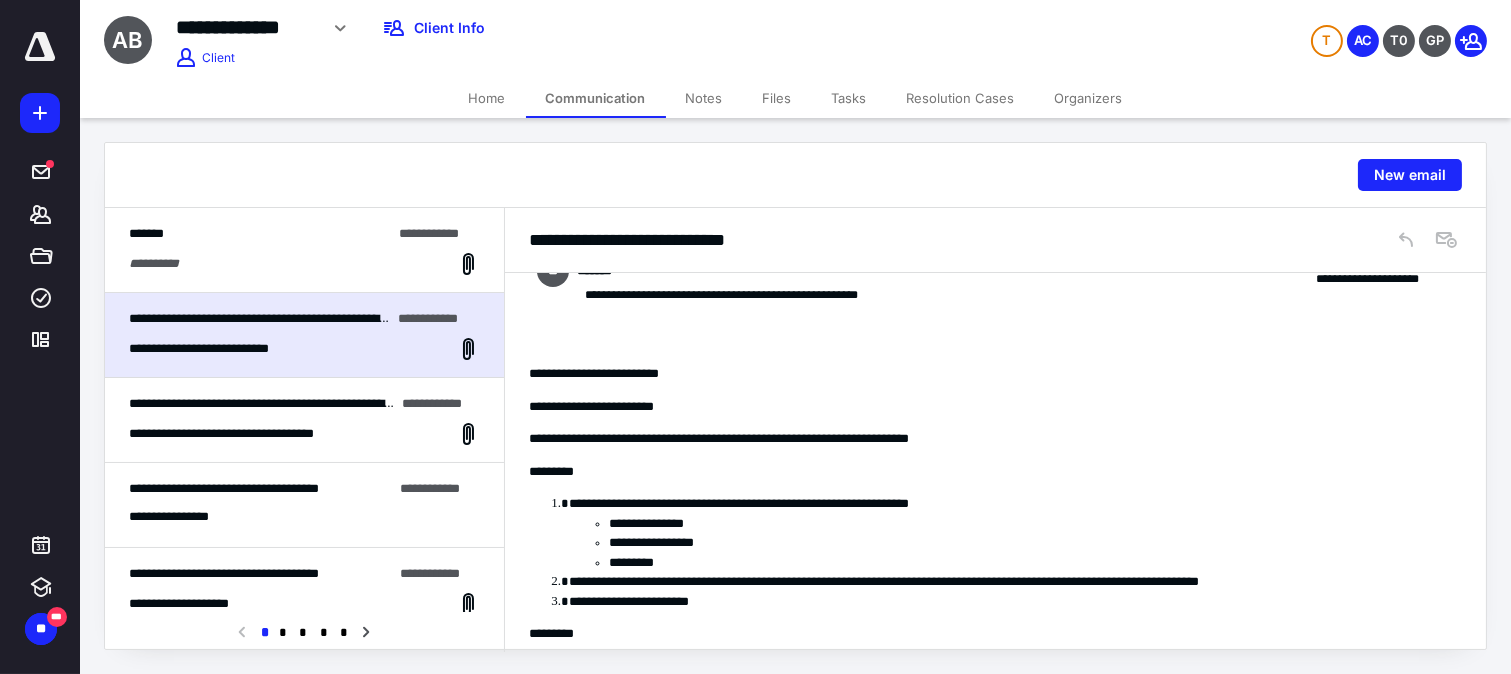 scroll, scrollTop: 373, scrollLeft: 0, axis: vertical 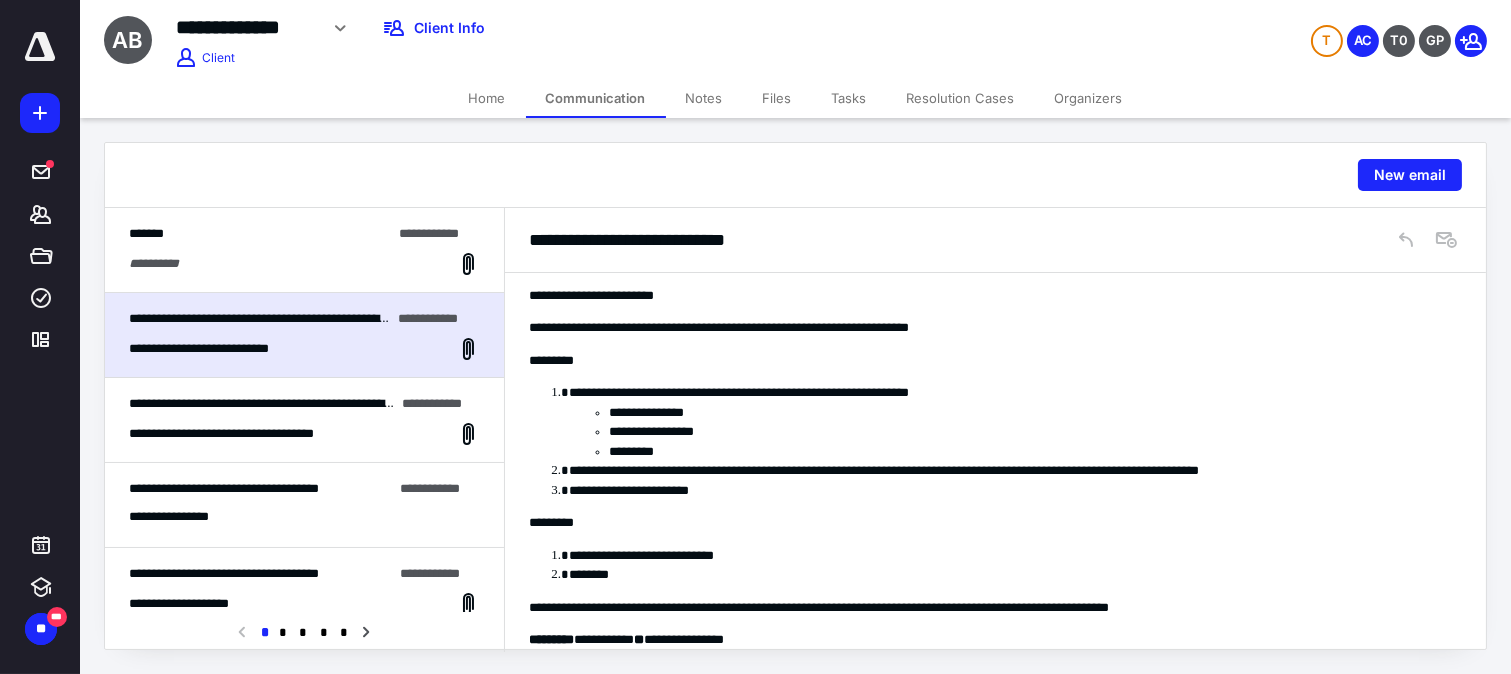 click on "Files" at bounding box center [777, 98] 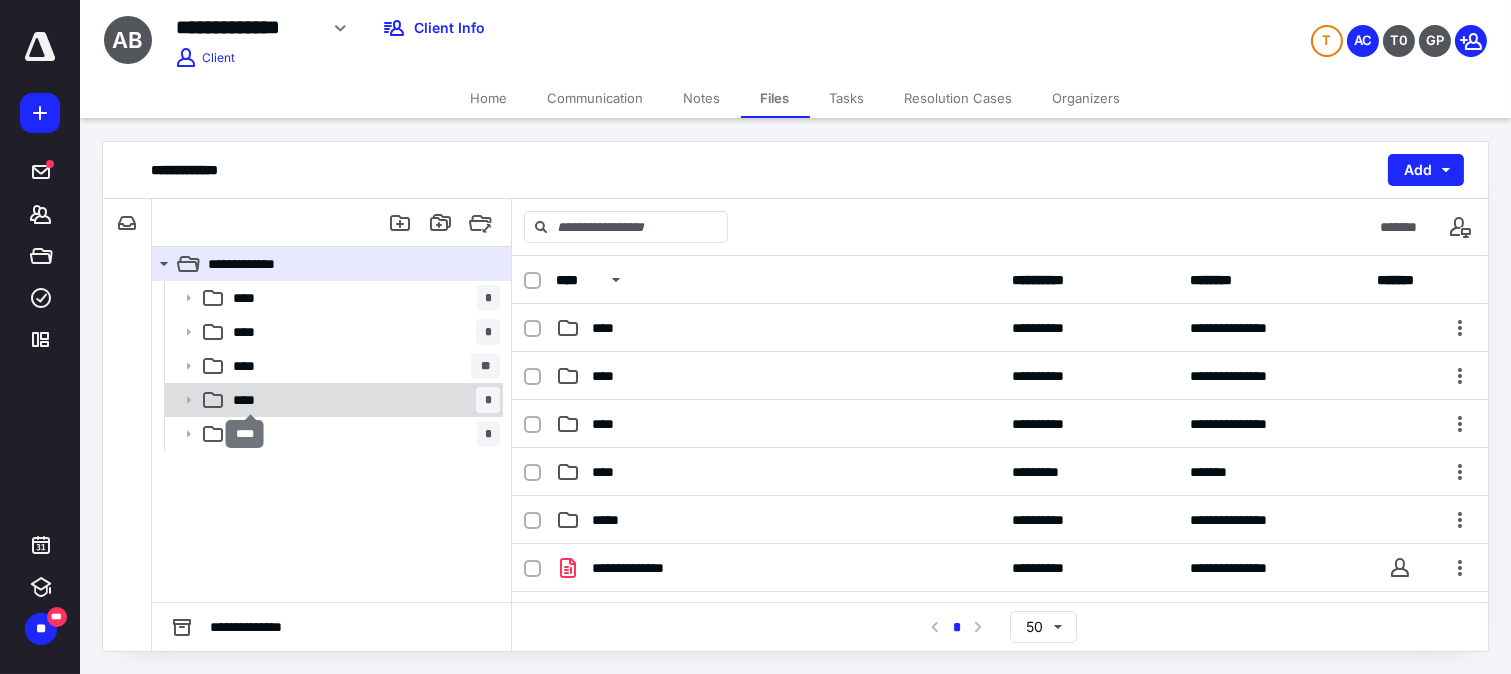 click on "****" at bounding box center (250, 400) 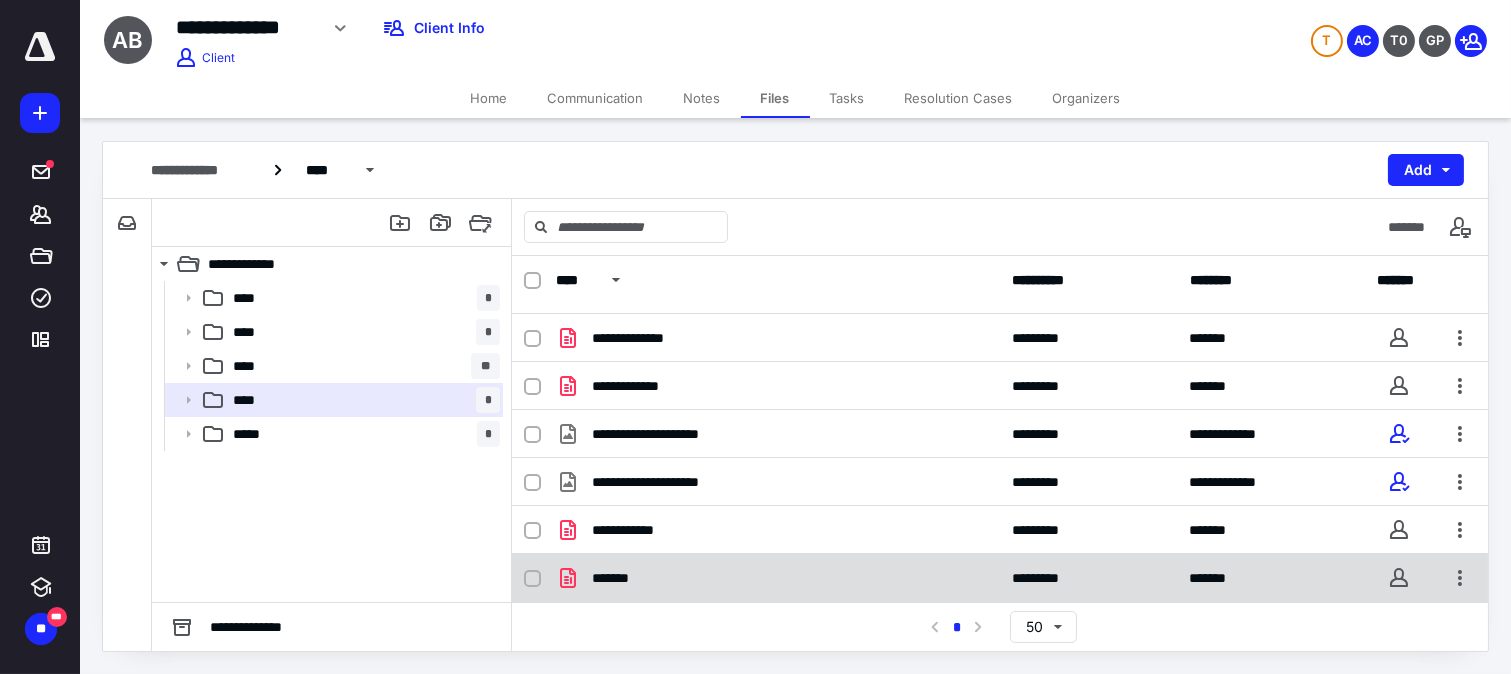 scroll, scrollTop: 0, scrollLeft: 0, axis: both 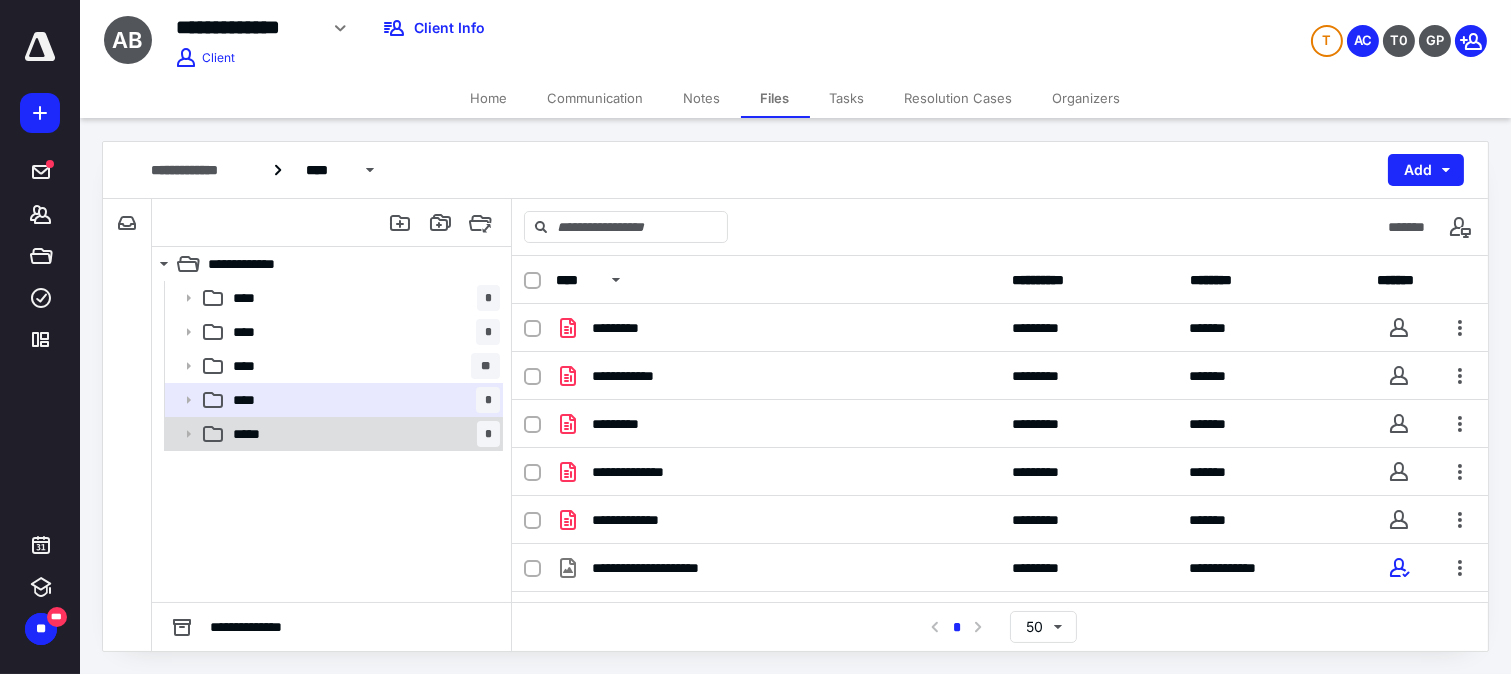click 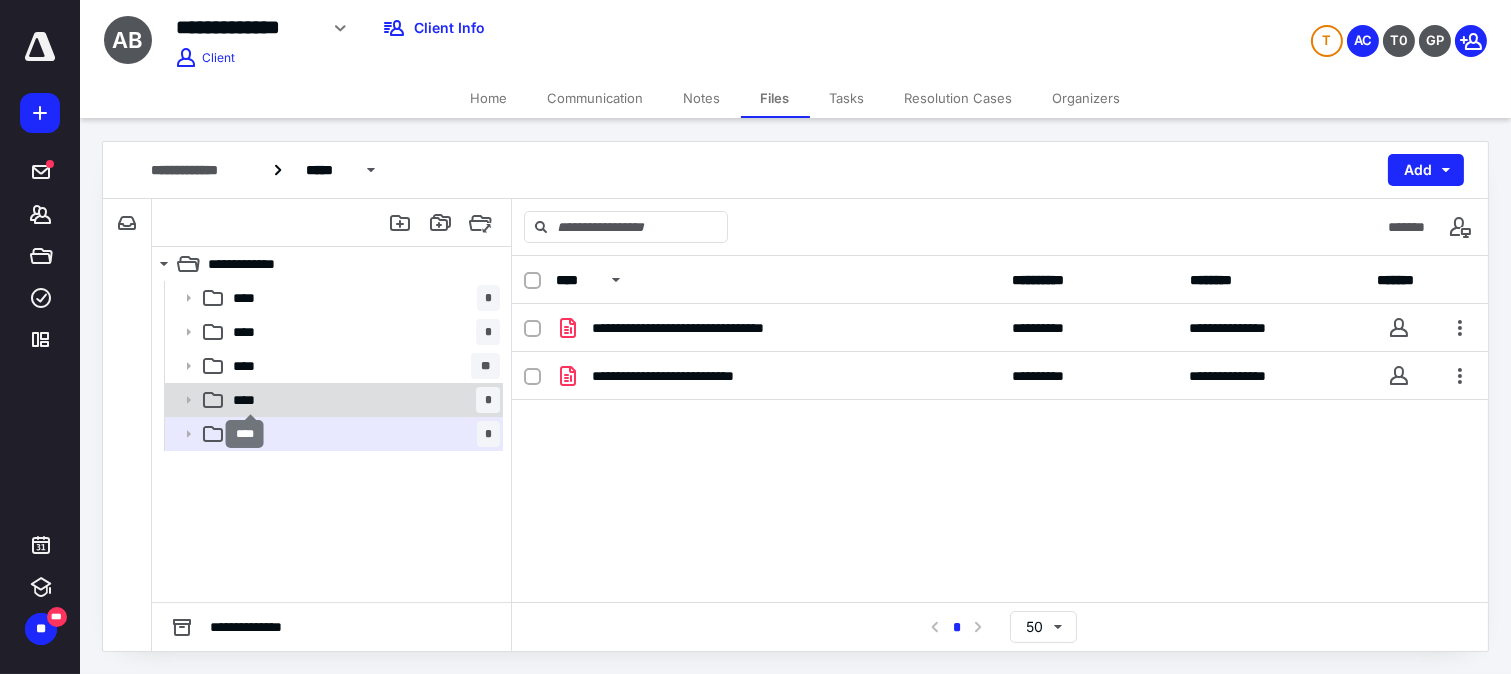 click on "****" at bounding box center (250, 400) 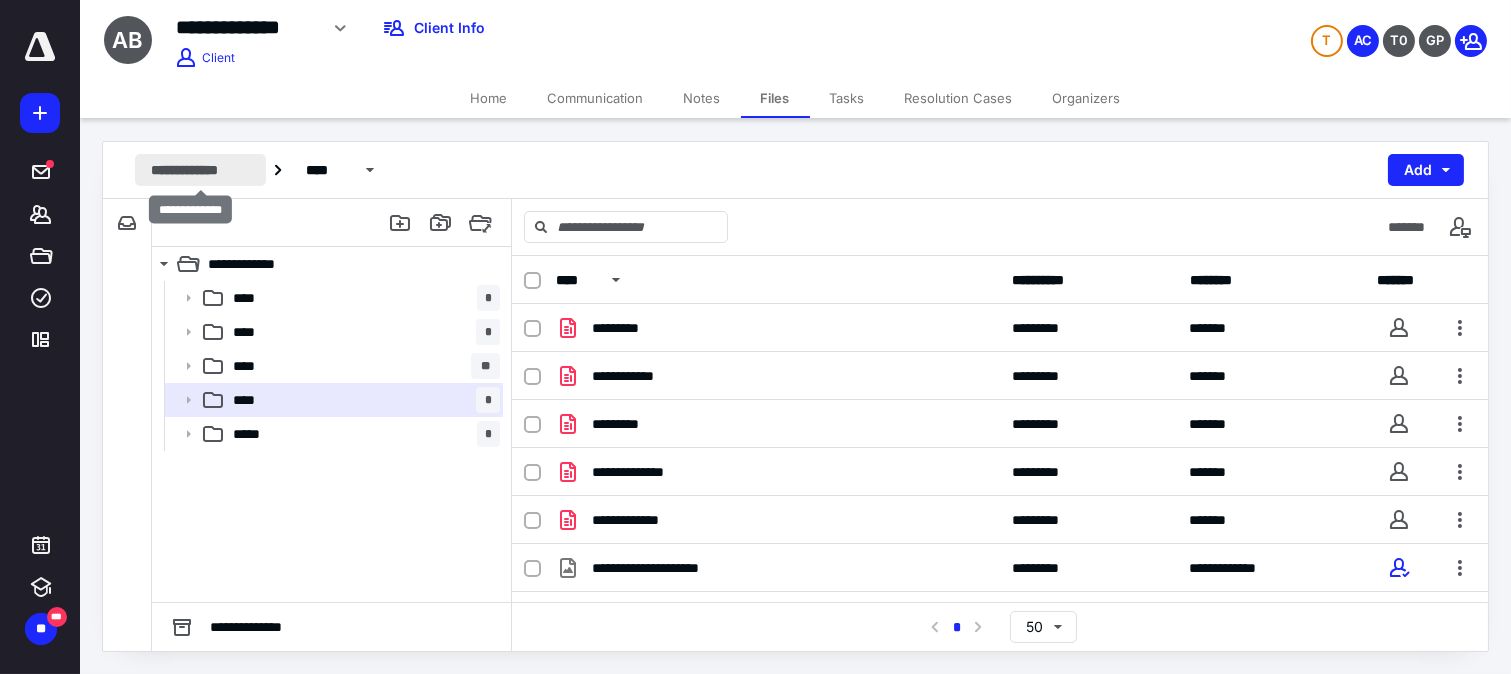 click on "**********" at bounding box center (200, 170) 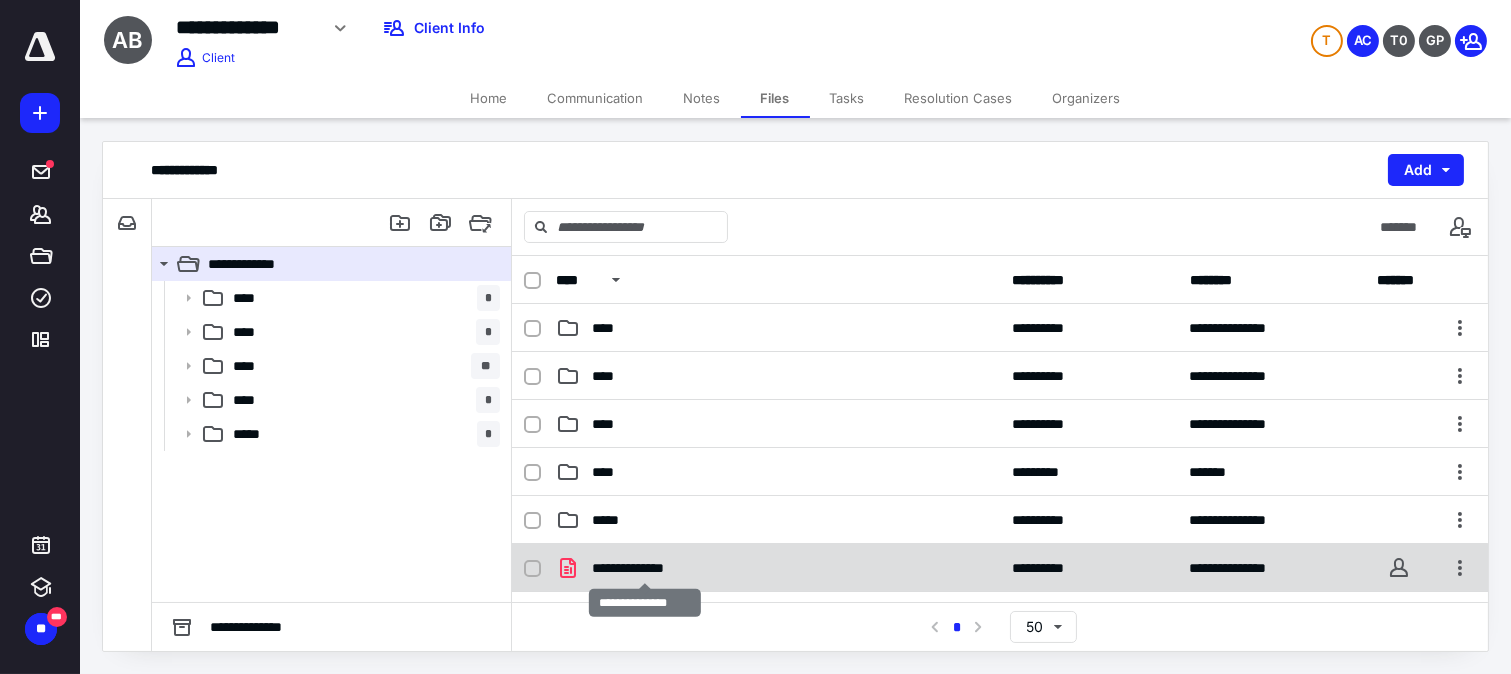 click on "**********" at bounding box center (645, 568) 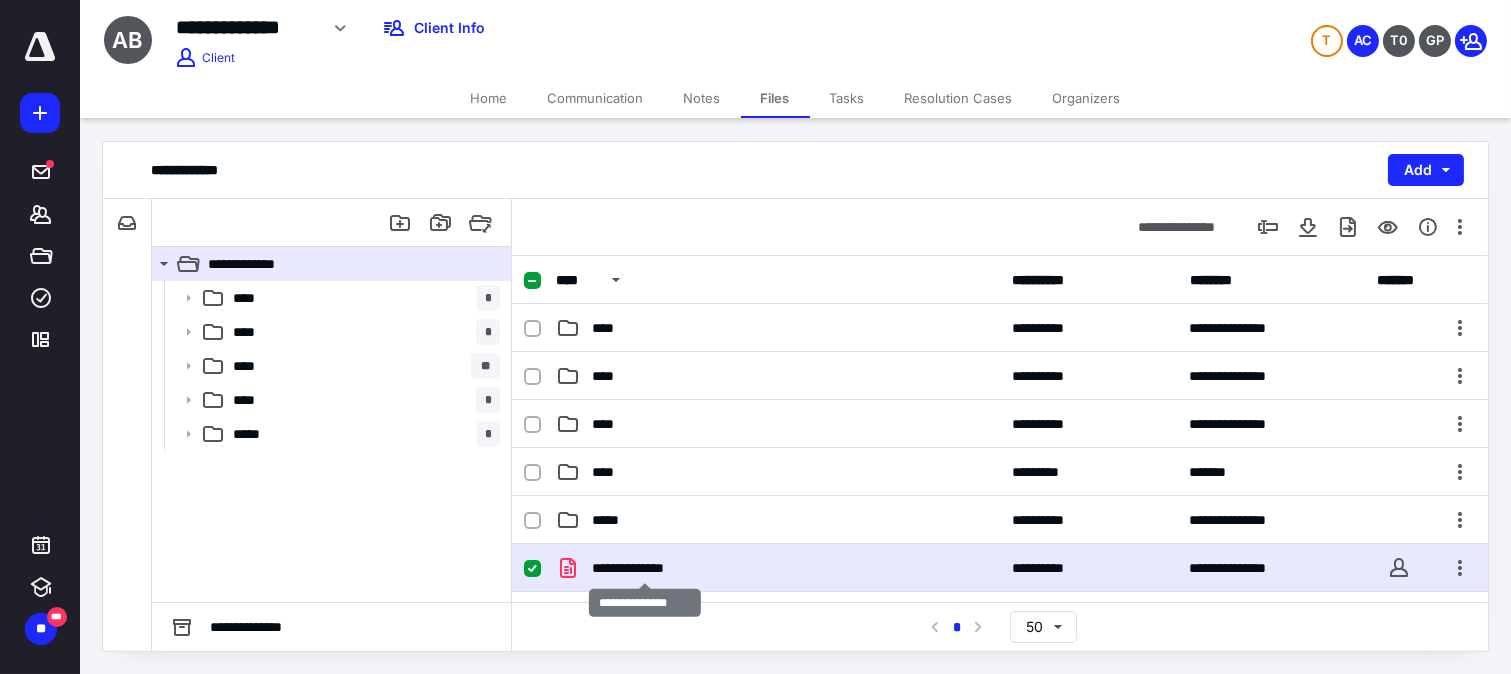 click on "**********" at bounding box center (645, 568) 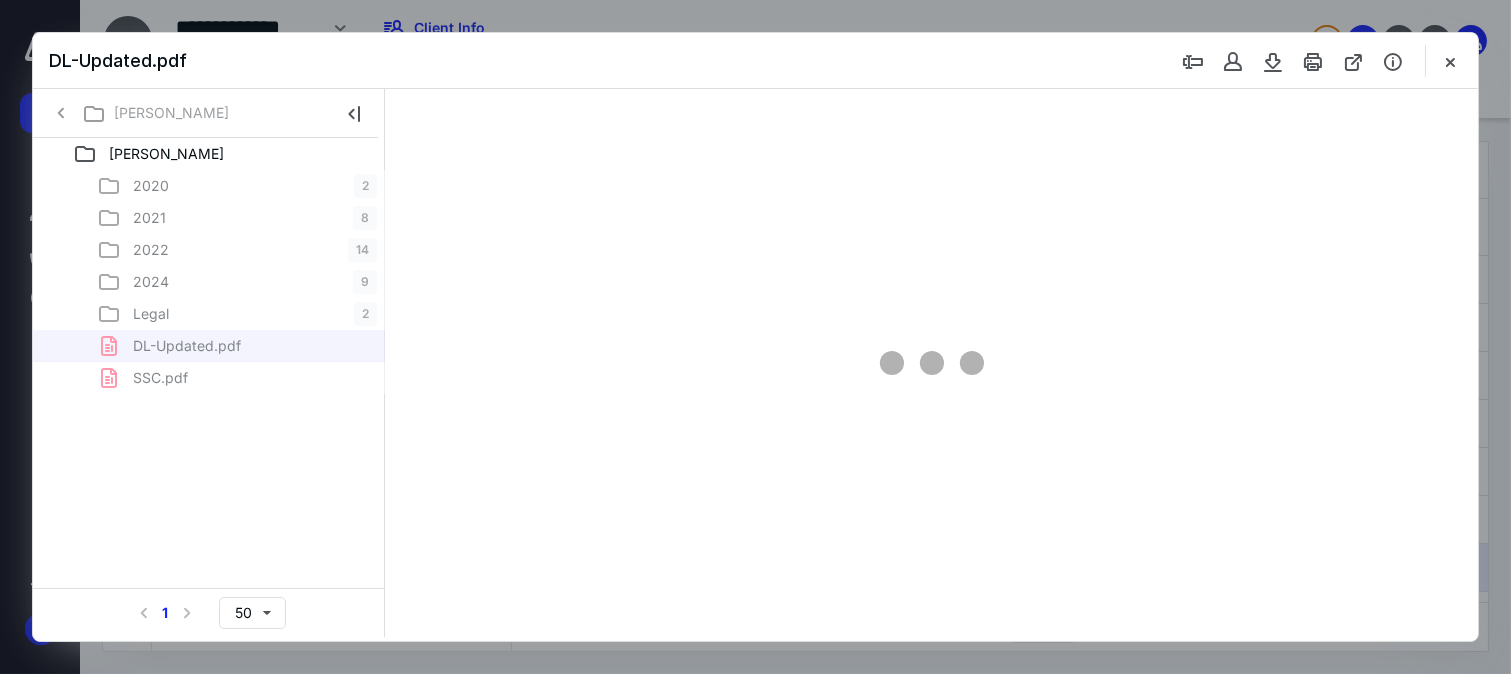 scroll, scrollTop: 0, scrollLeft: 0, axis: both 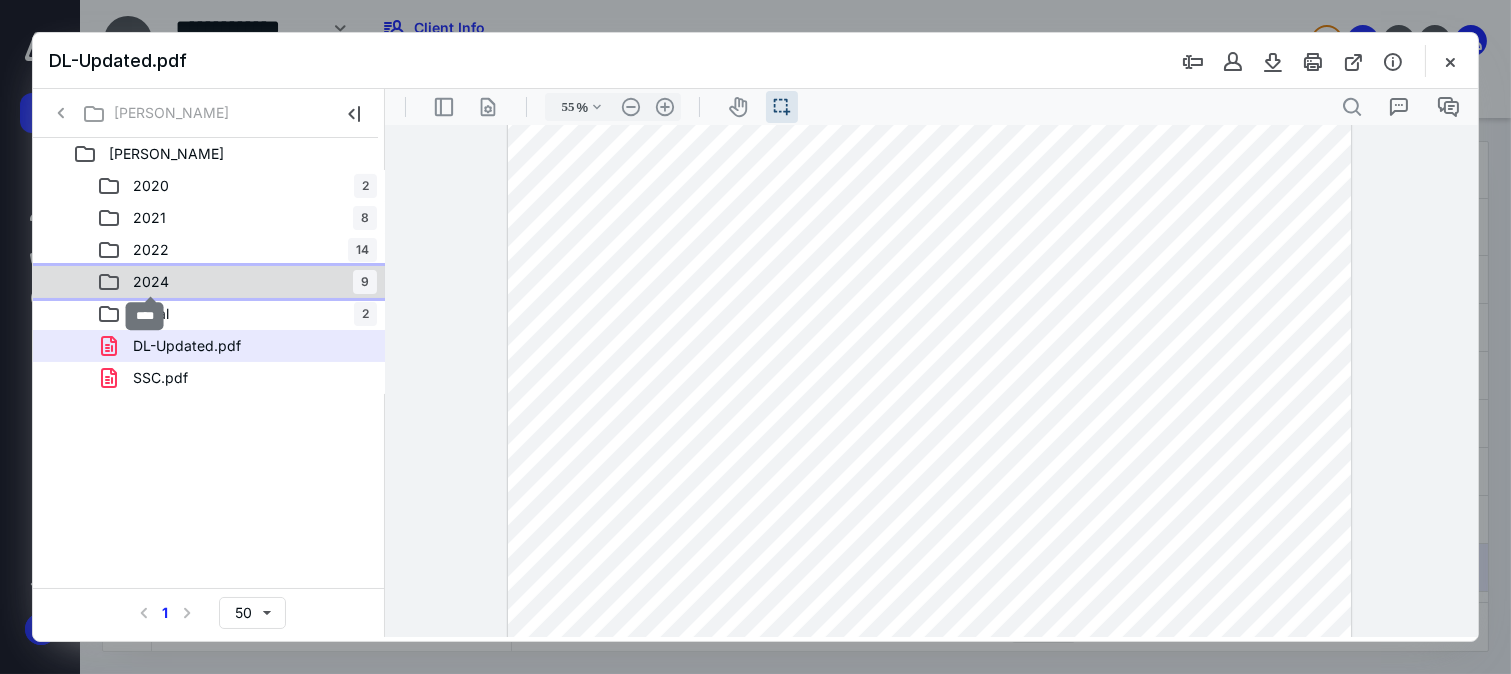 click on "2024" at bounding box center [151, 282] 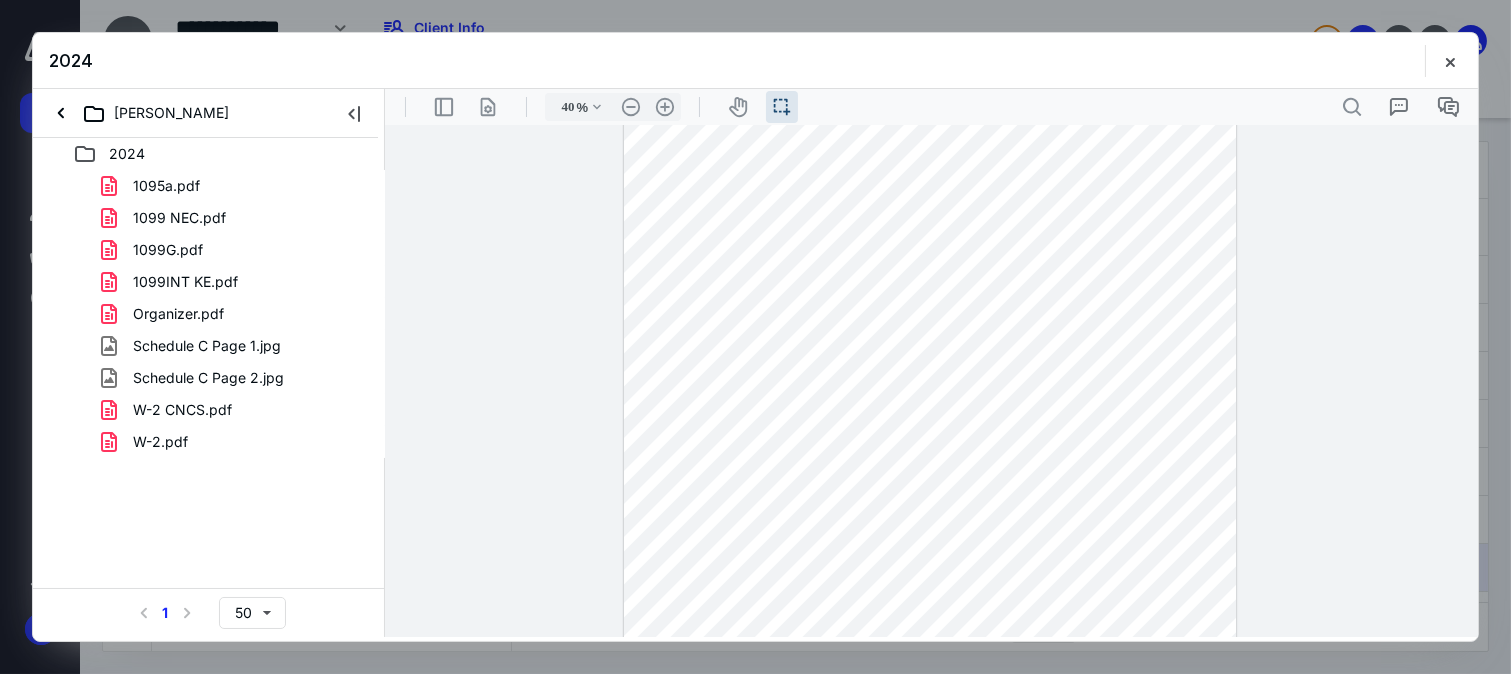 scroll, scrollTop: 210, scrollLeft: 0, axis: vertical 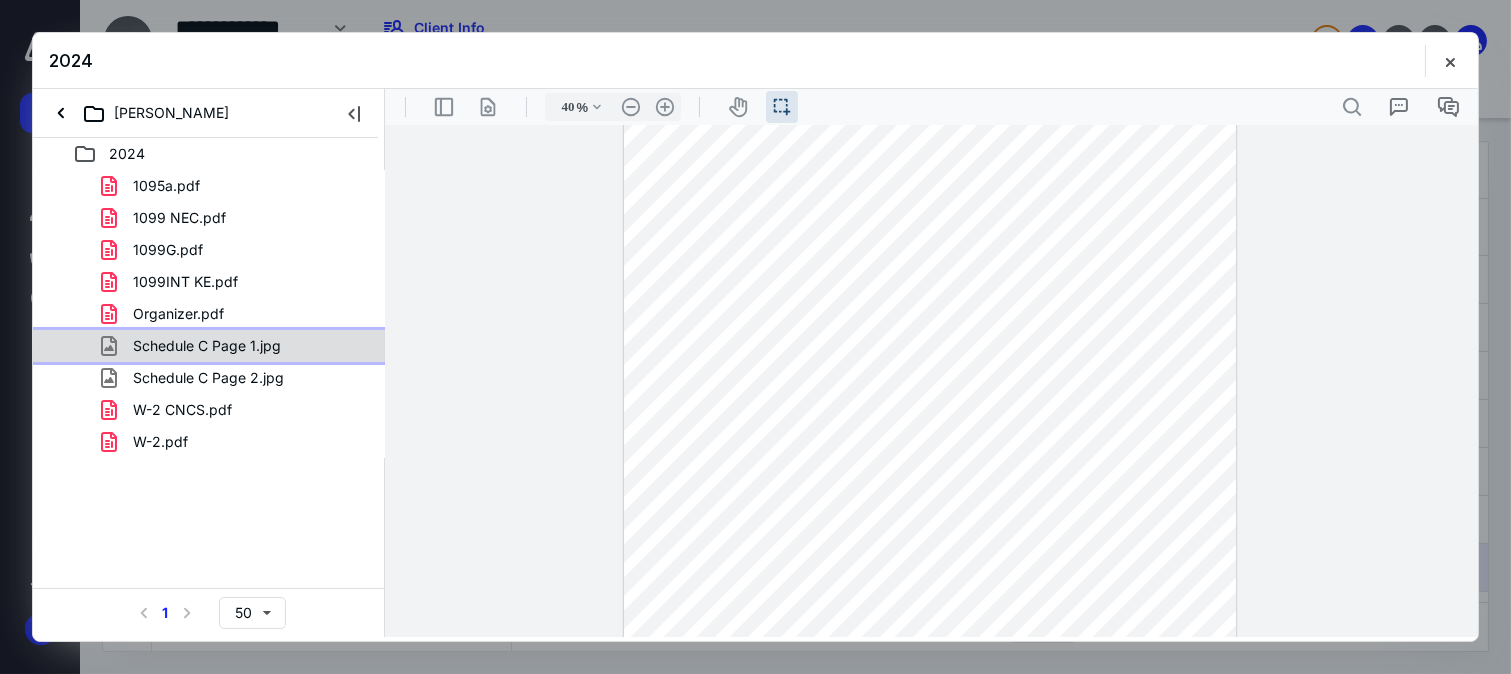 click on "Schedule C Page 1.jpg" at bounding box center (207, 346) 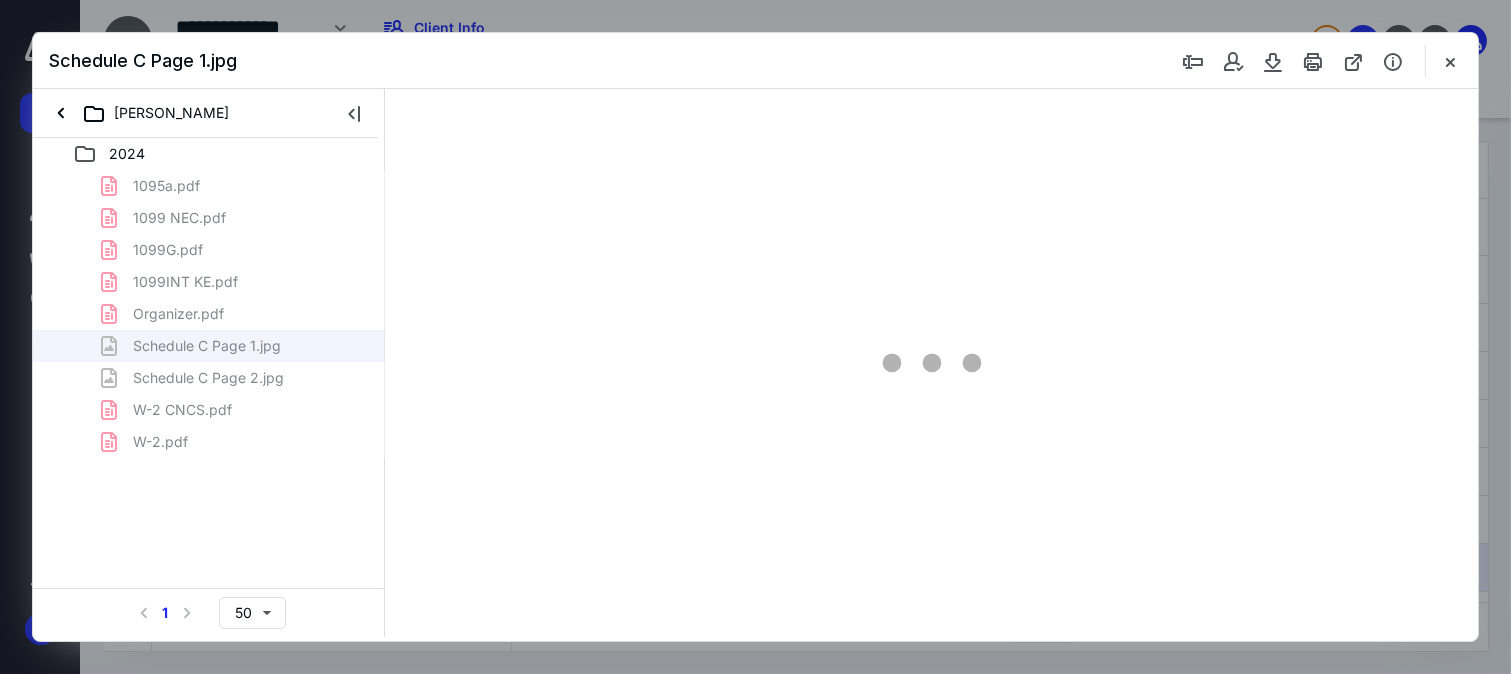 type on "64" 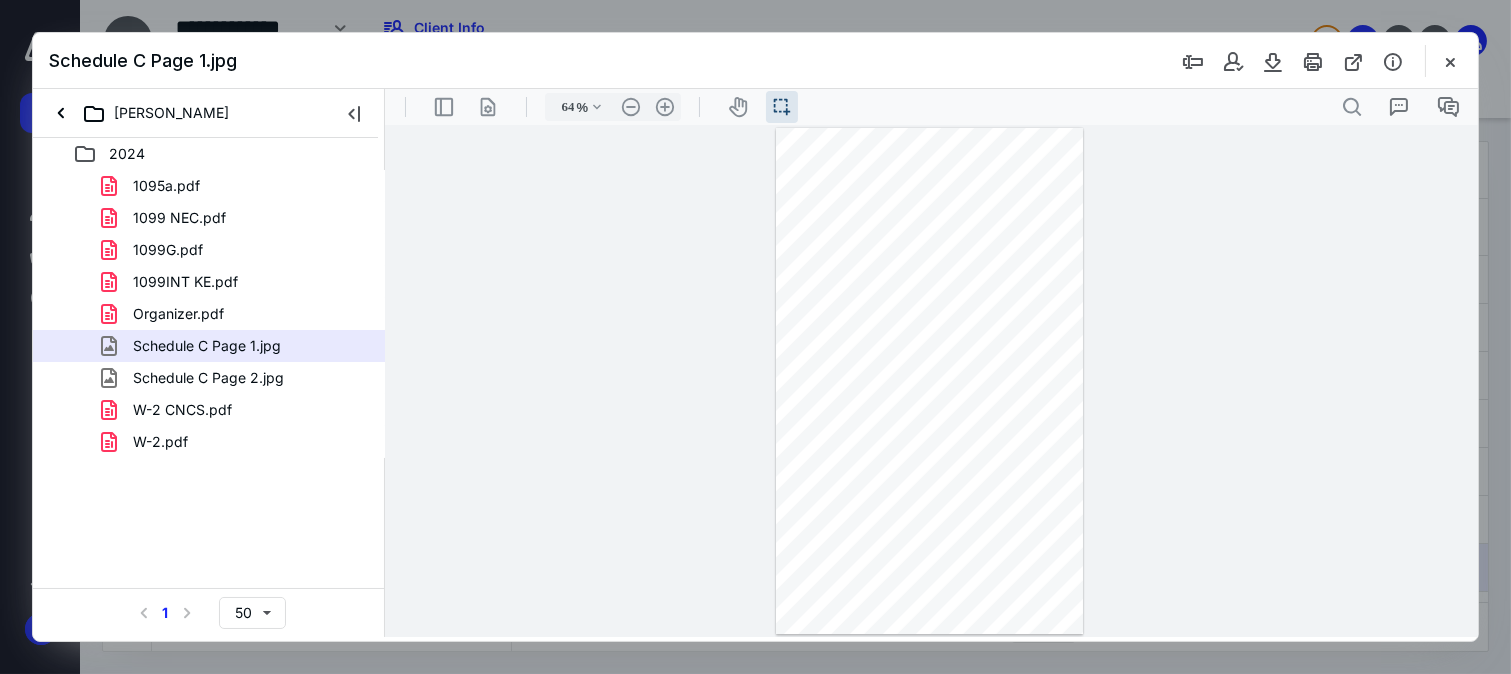 scroll, scrollTop: 0, scrollLeft: 0, axis: both 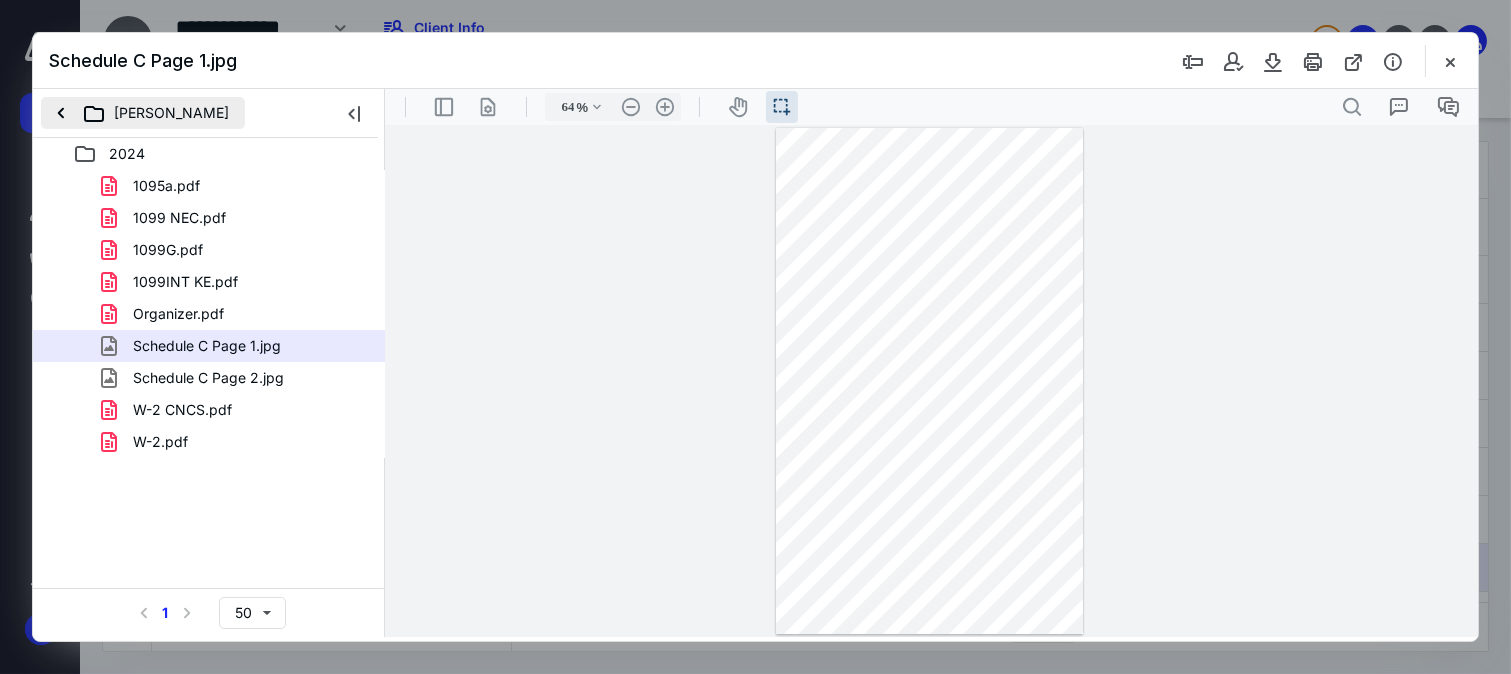 click on "[PERSON_NAME]" at bounding box center (143, 113) 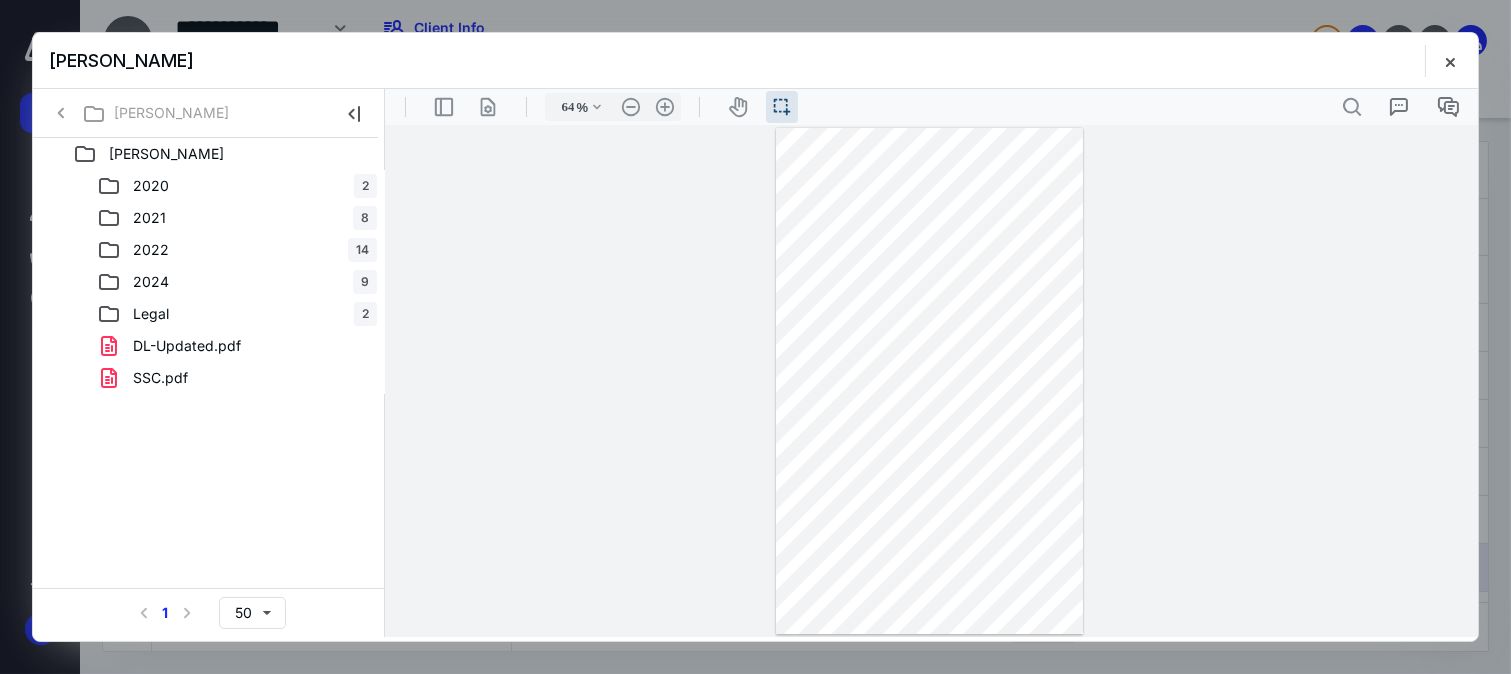 click 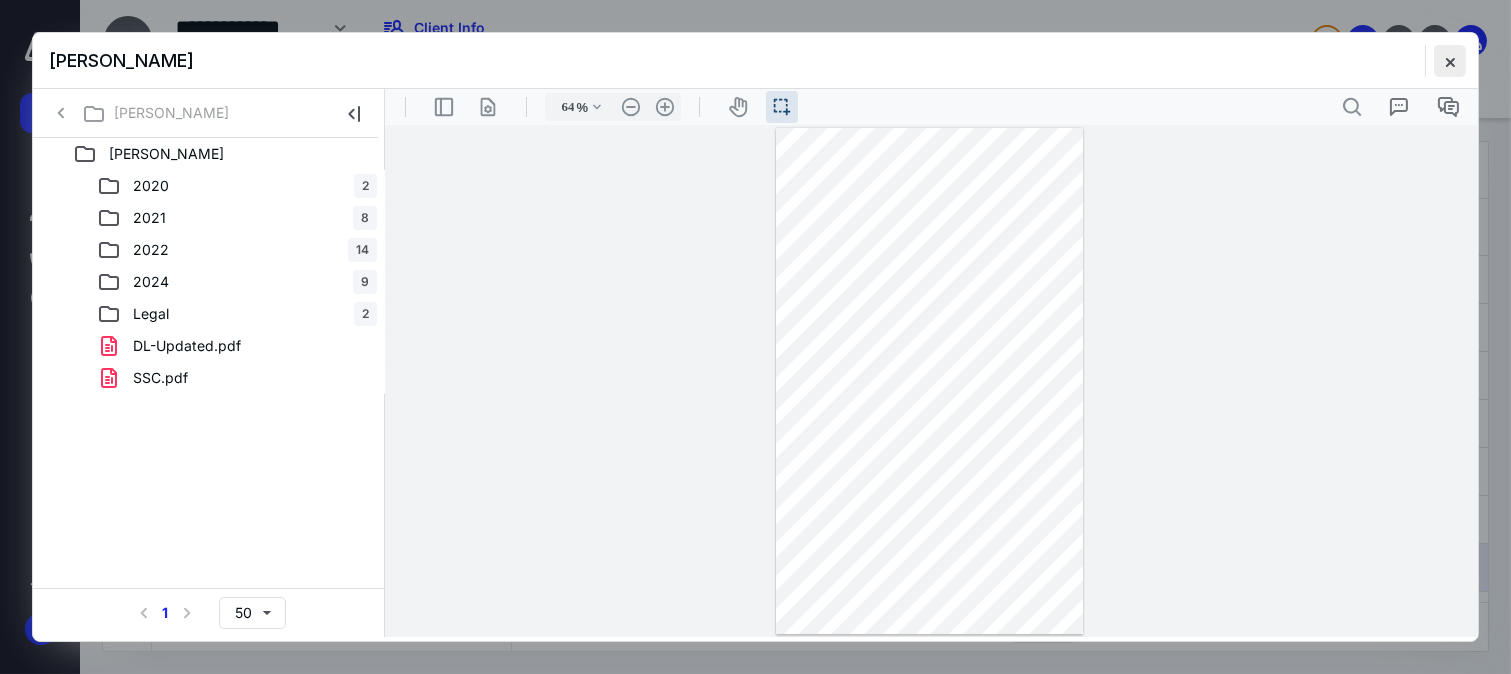 click at bounding box center (1450, 61) 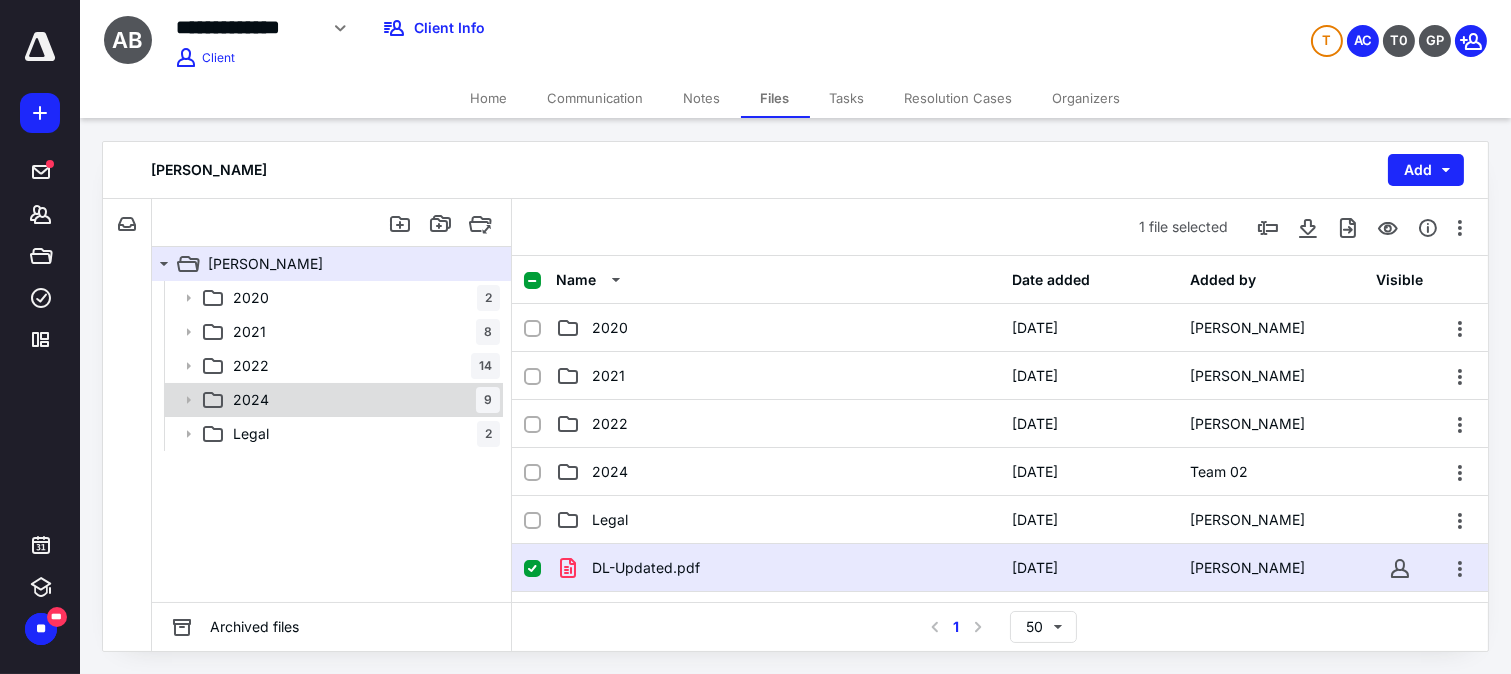 click on "2024" at bounding box center [251, 400] 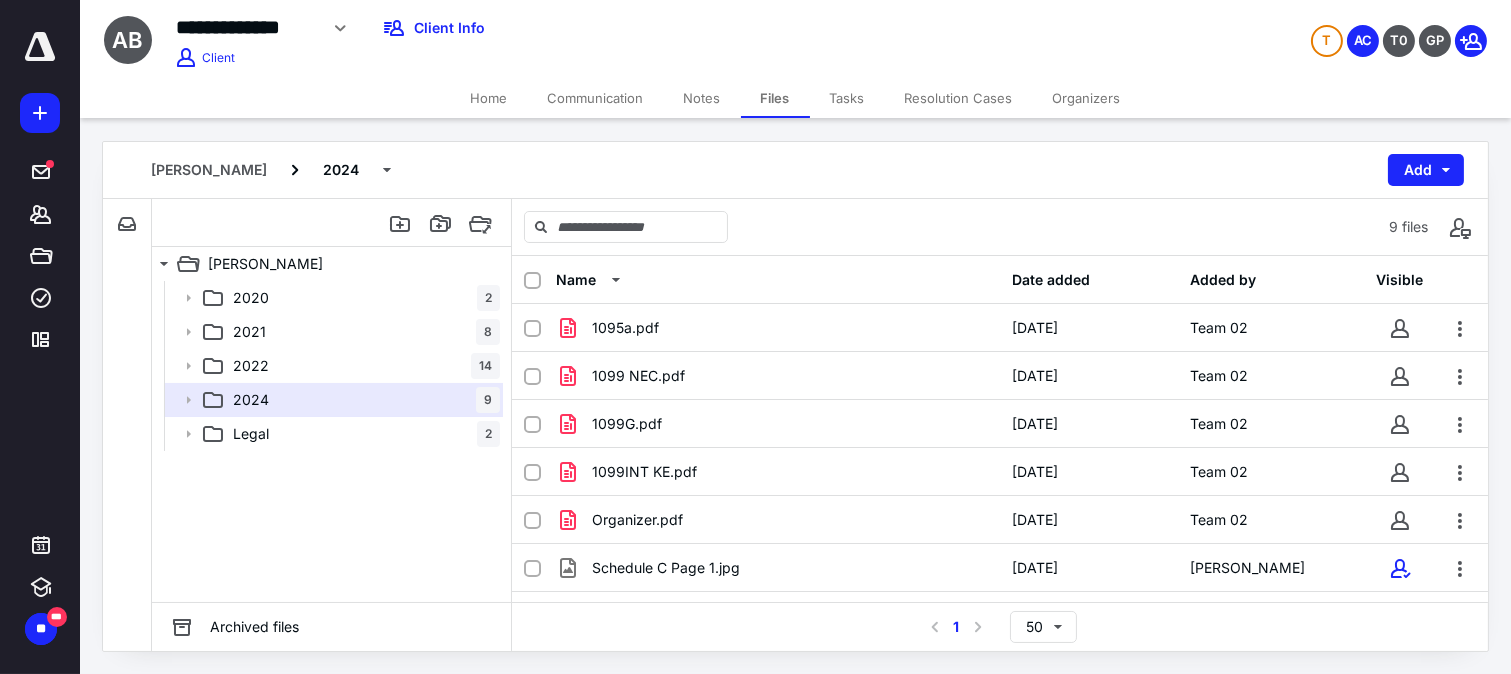 scroll, scrollTop: 134, scrollLeft: 0, axis: vertical 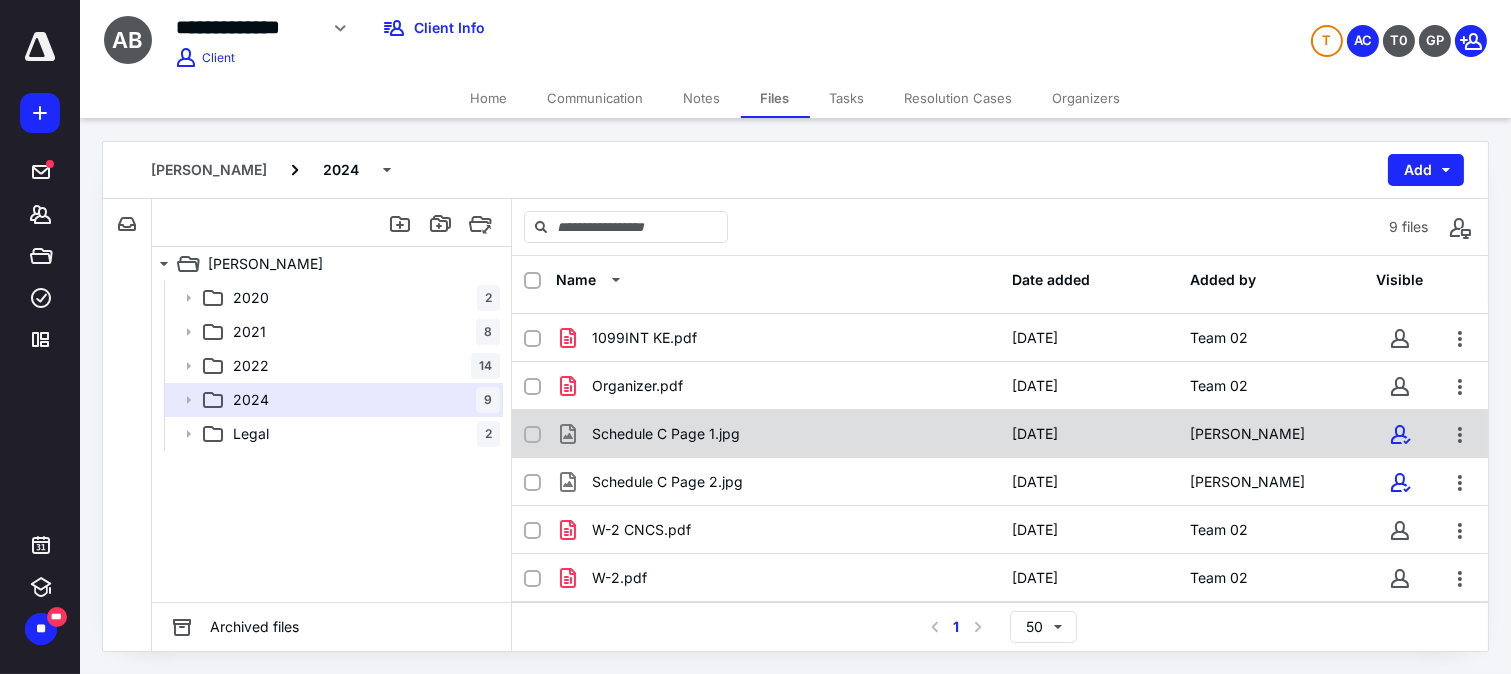 click 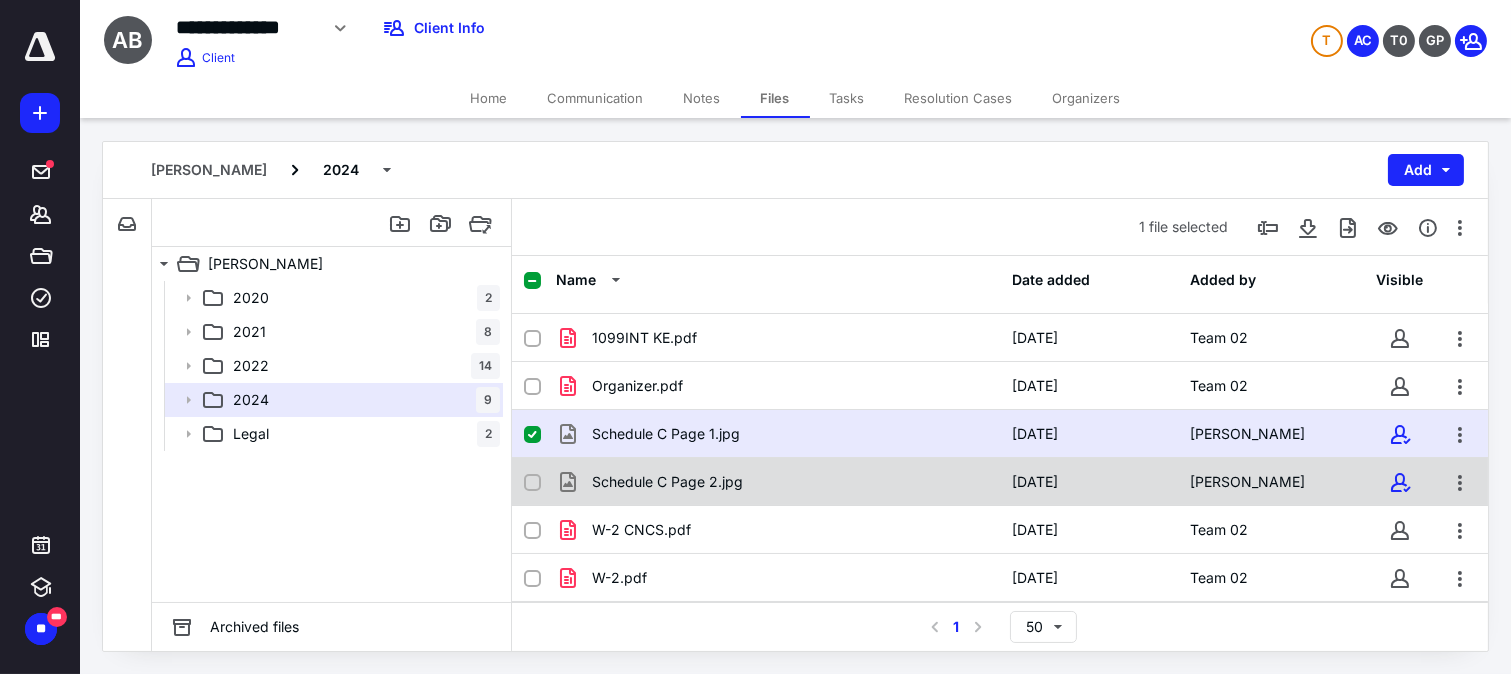 click 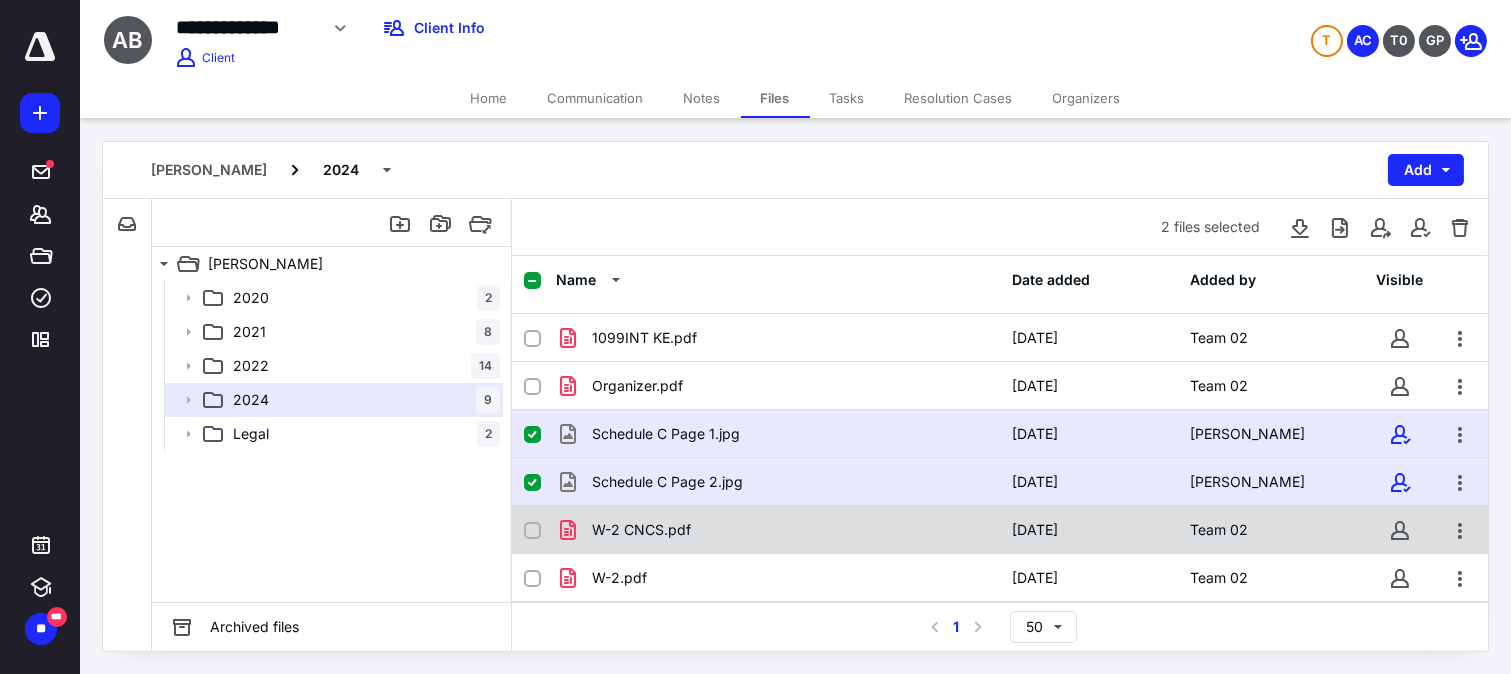 scroll, scrollTop: 0, scrollLeft: 0, axis: both 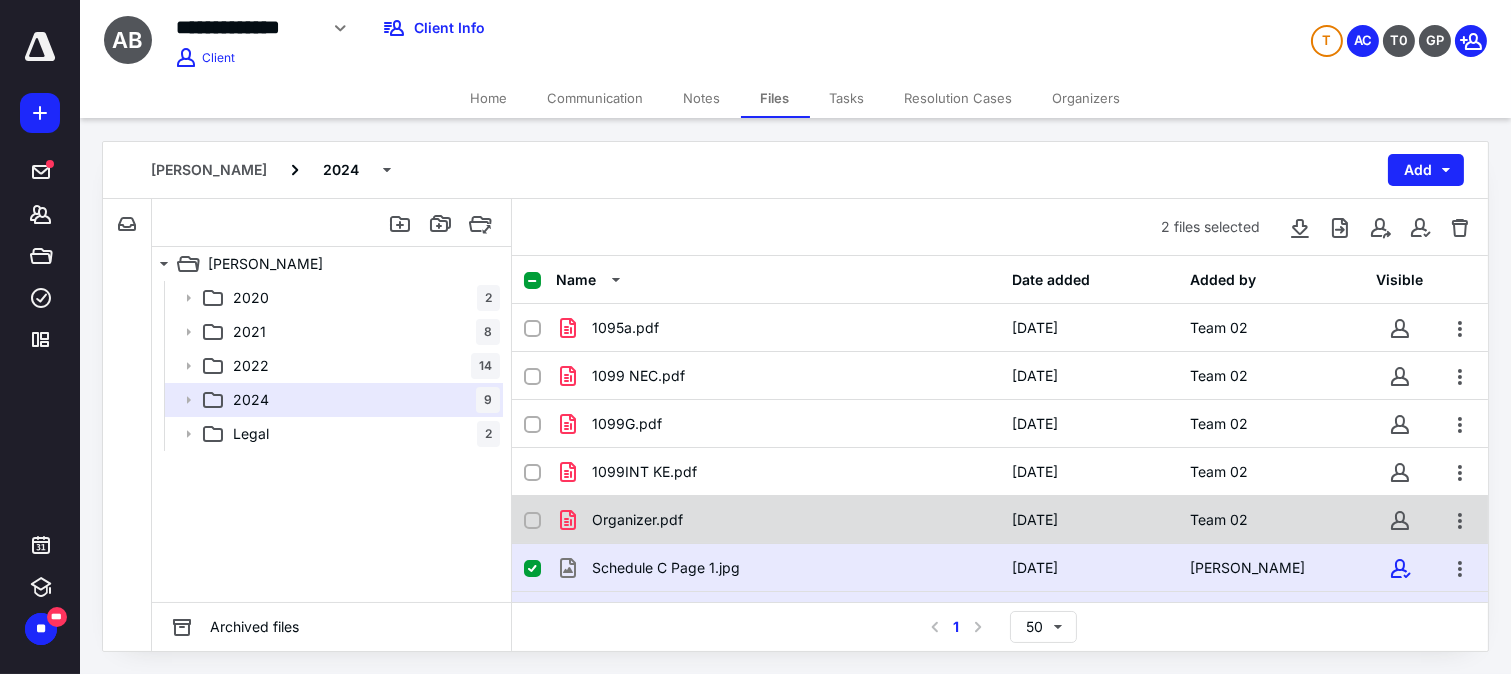 click 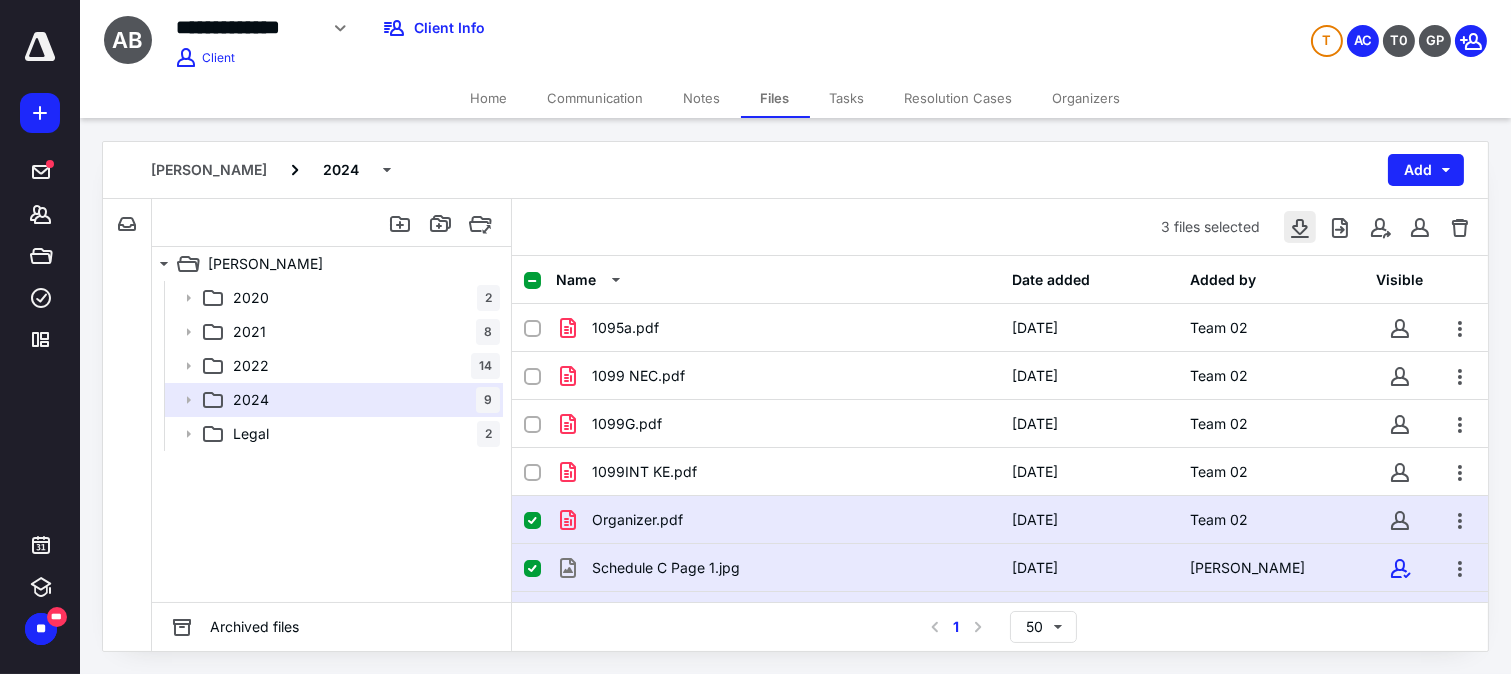 click at bounding box center (1300, 227) 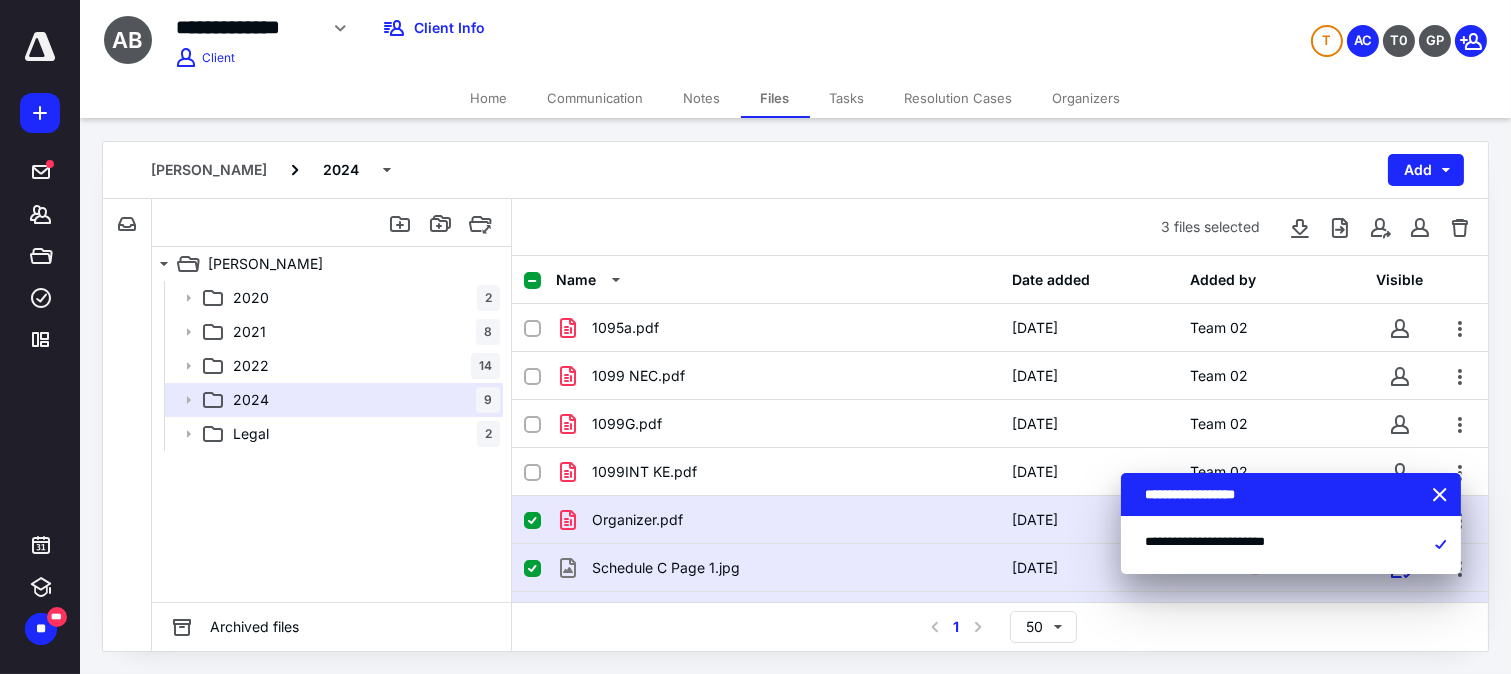 click on "Communication" at bounding box center (596, 98) 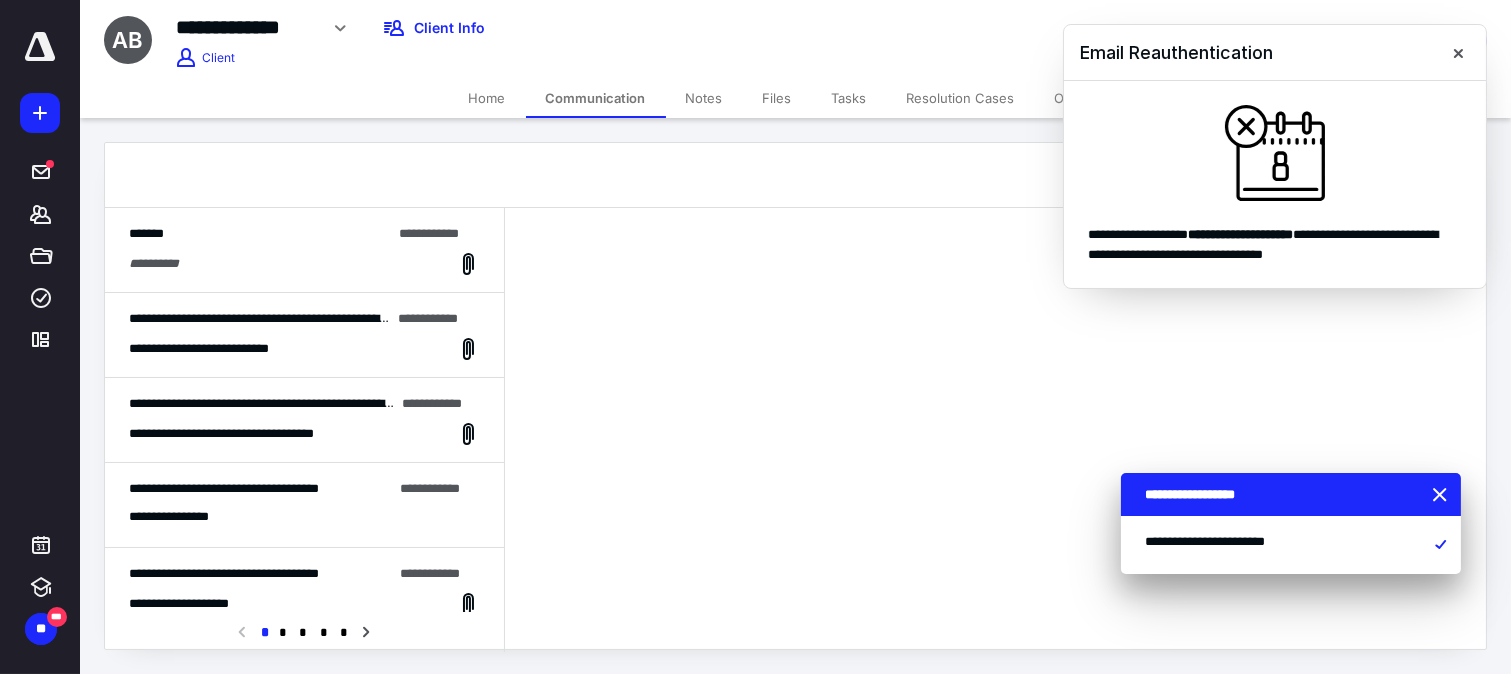click on "**********" at bounding box center (304, 335) 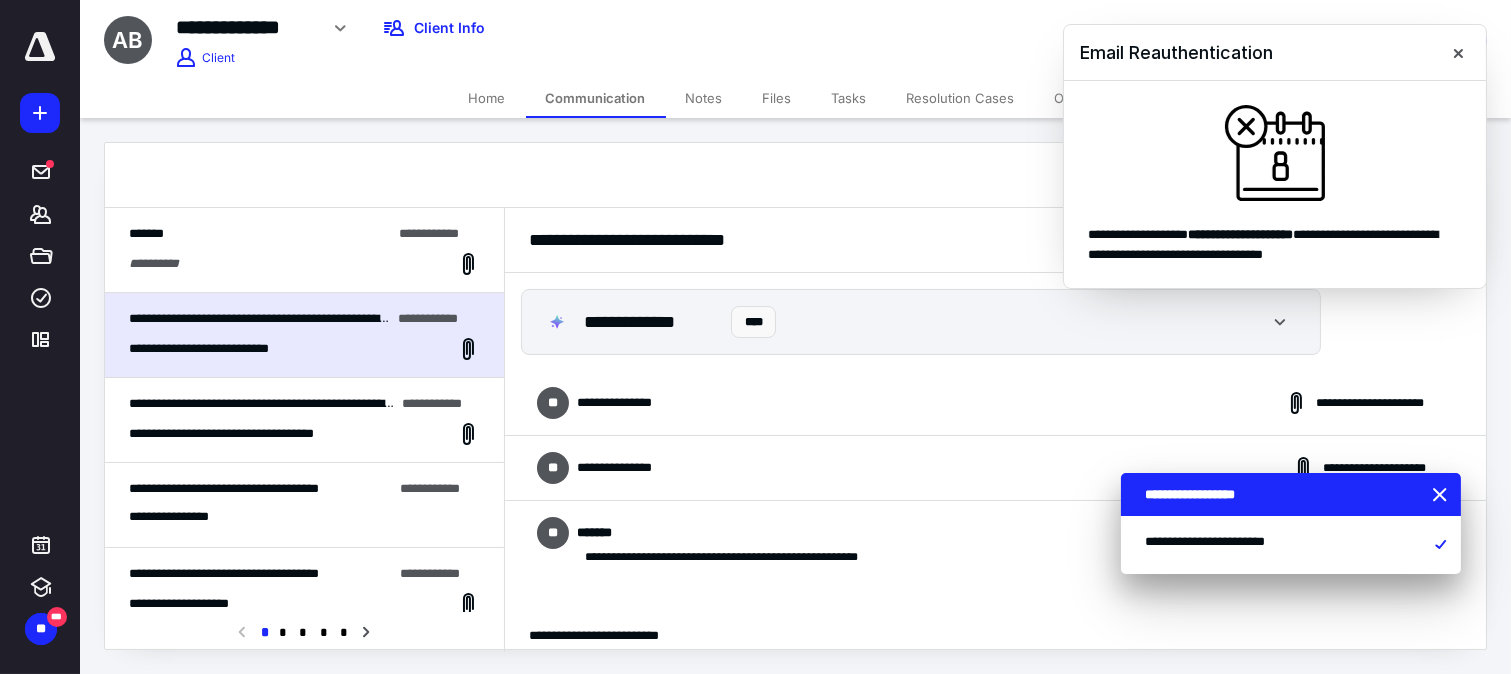 scroll, scrollTop: 546, scrollLeft: 0, axis: vertical 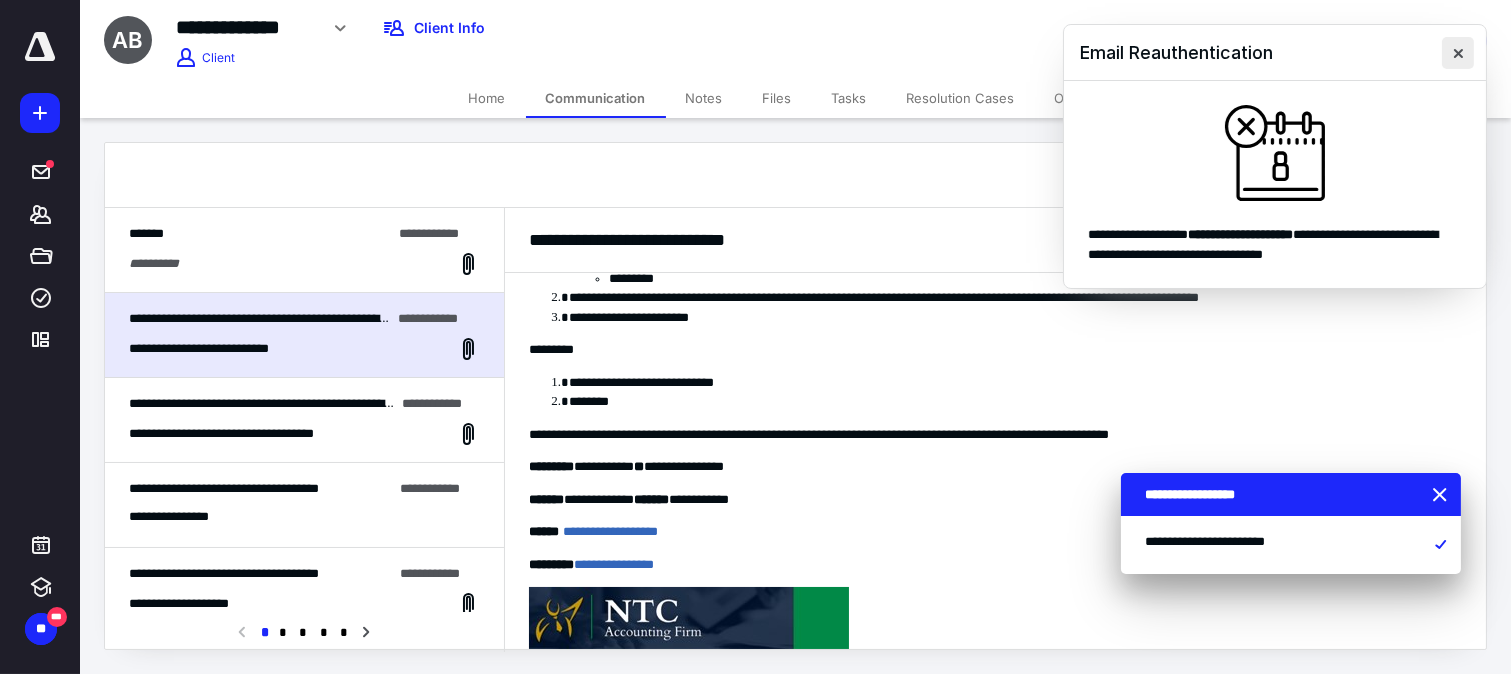 click at bounding box center (1458, 53) 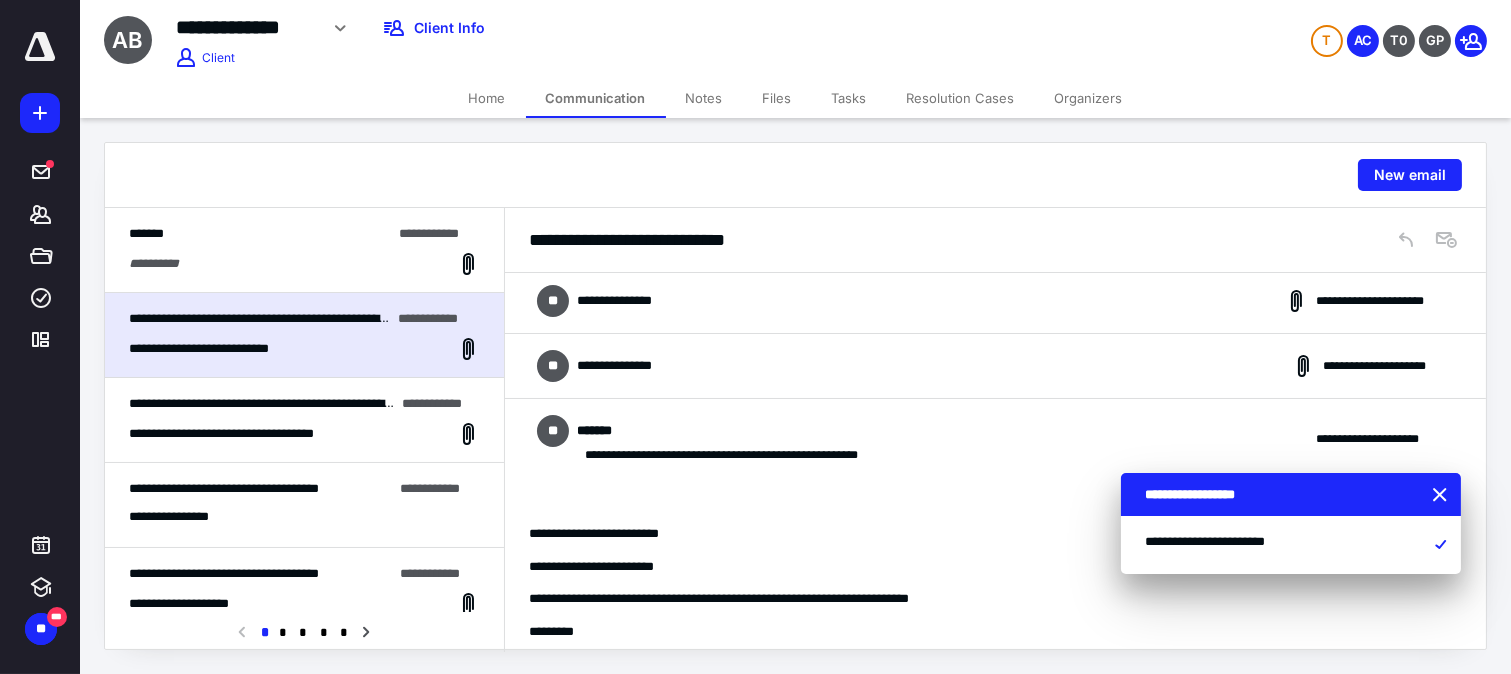scroll, scrollTop: 0, scrollLeft: 0, axis: both 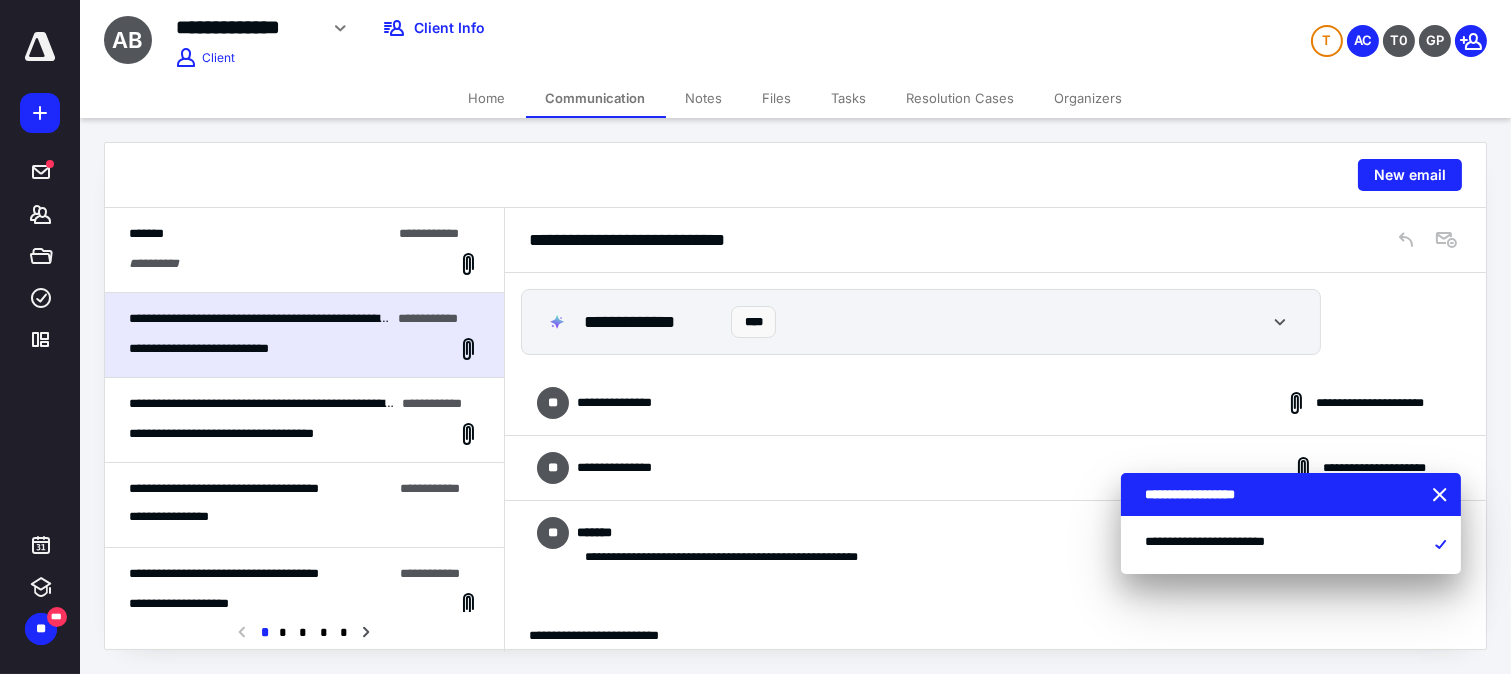 click on "**********" at bounding box center [995, 403] 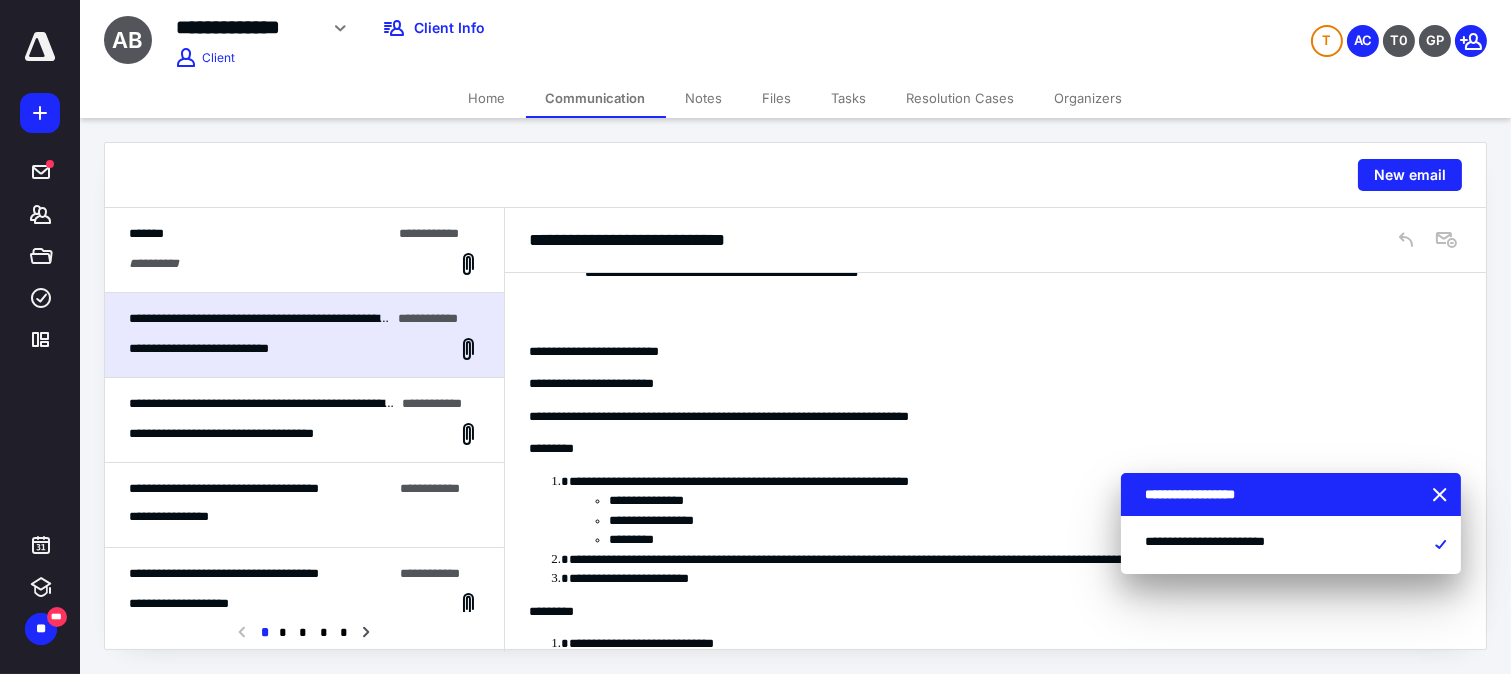 scroll, scrollTop: 3000, scrollLeft: 0, axis: vertical 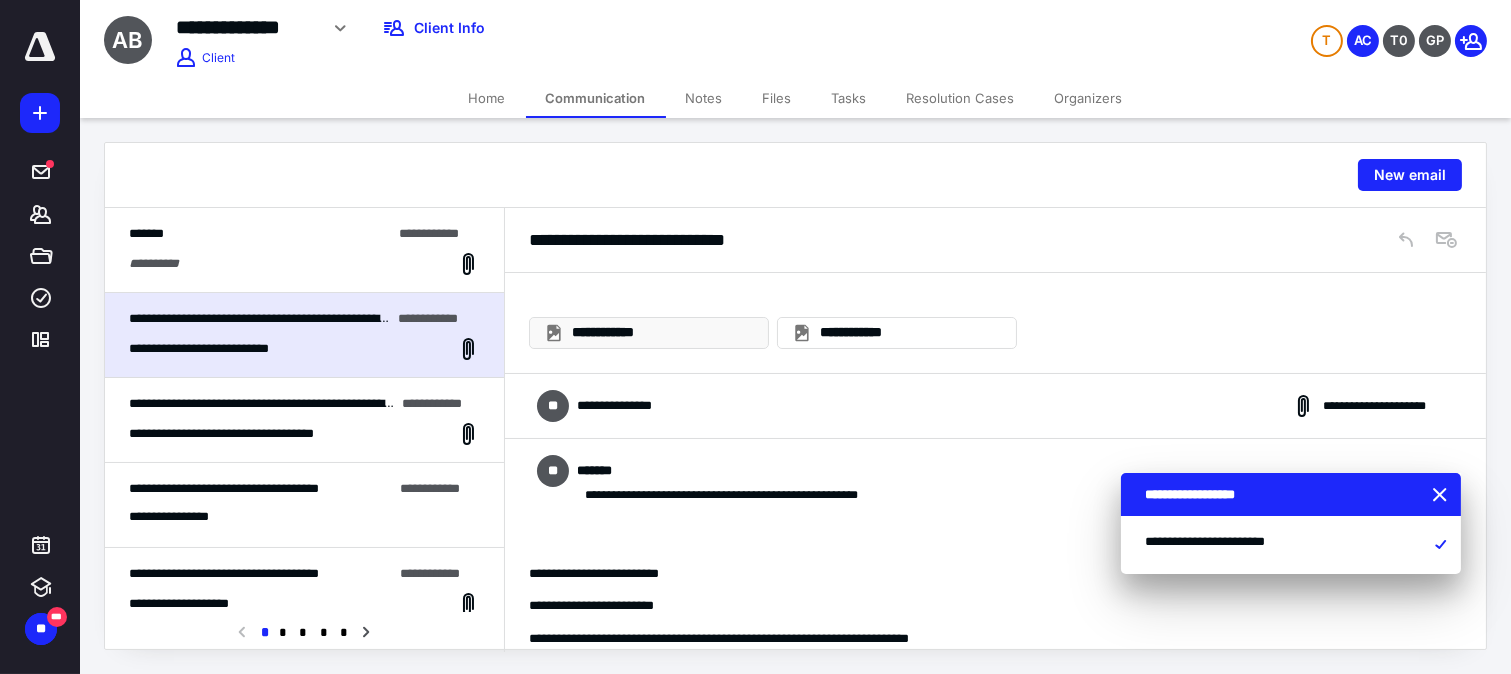 click on "**********" at bounding box center (661, 333) 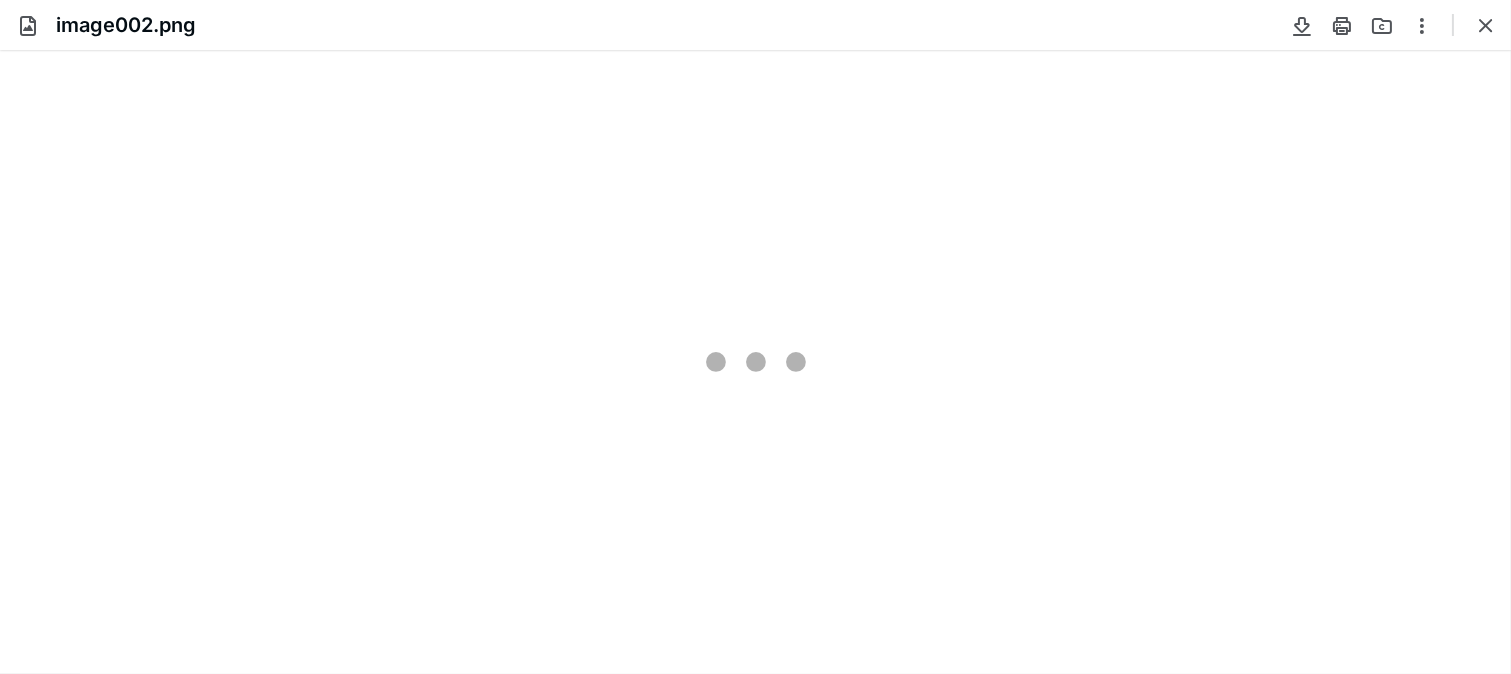 scroll, scrollTop: 0, scrollLeft: 0, axis: both 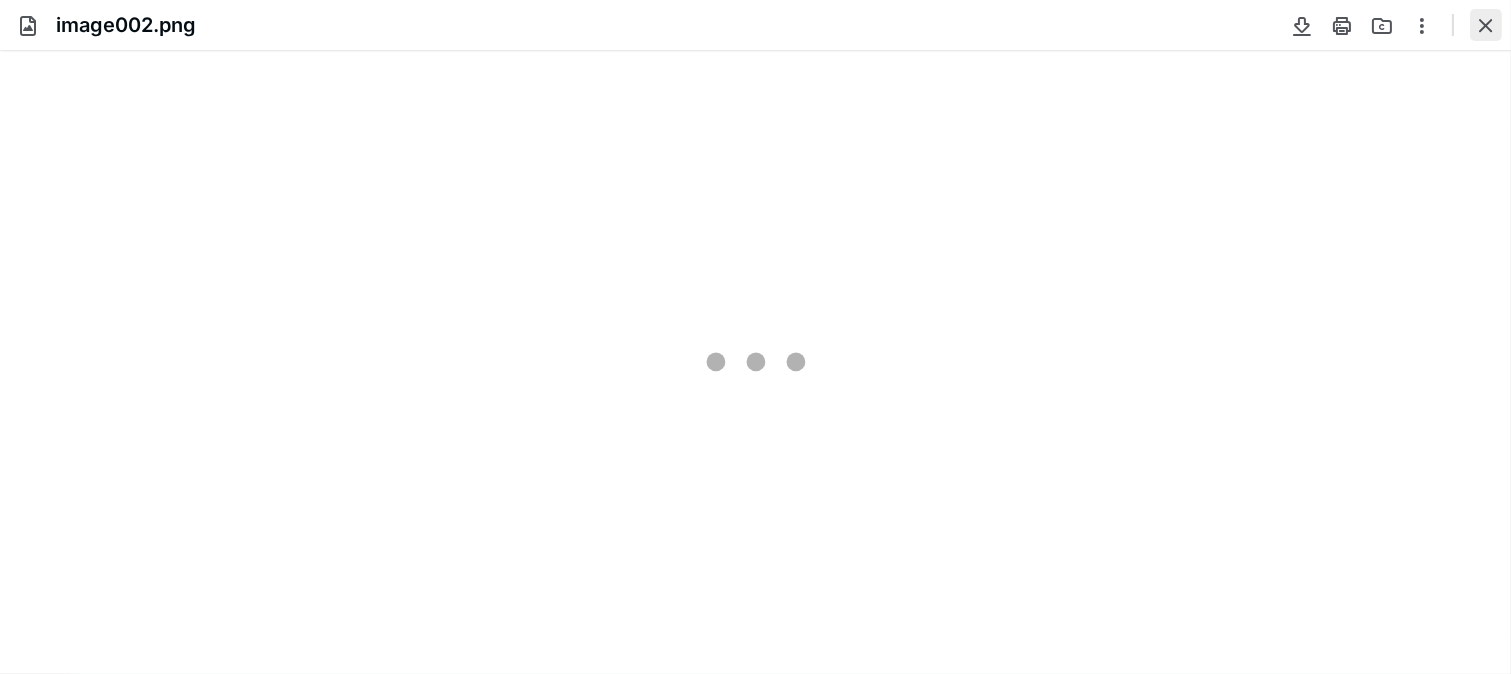 type on "242" 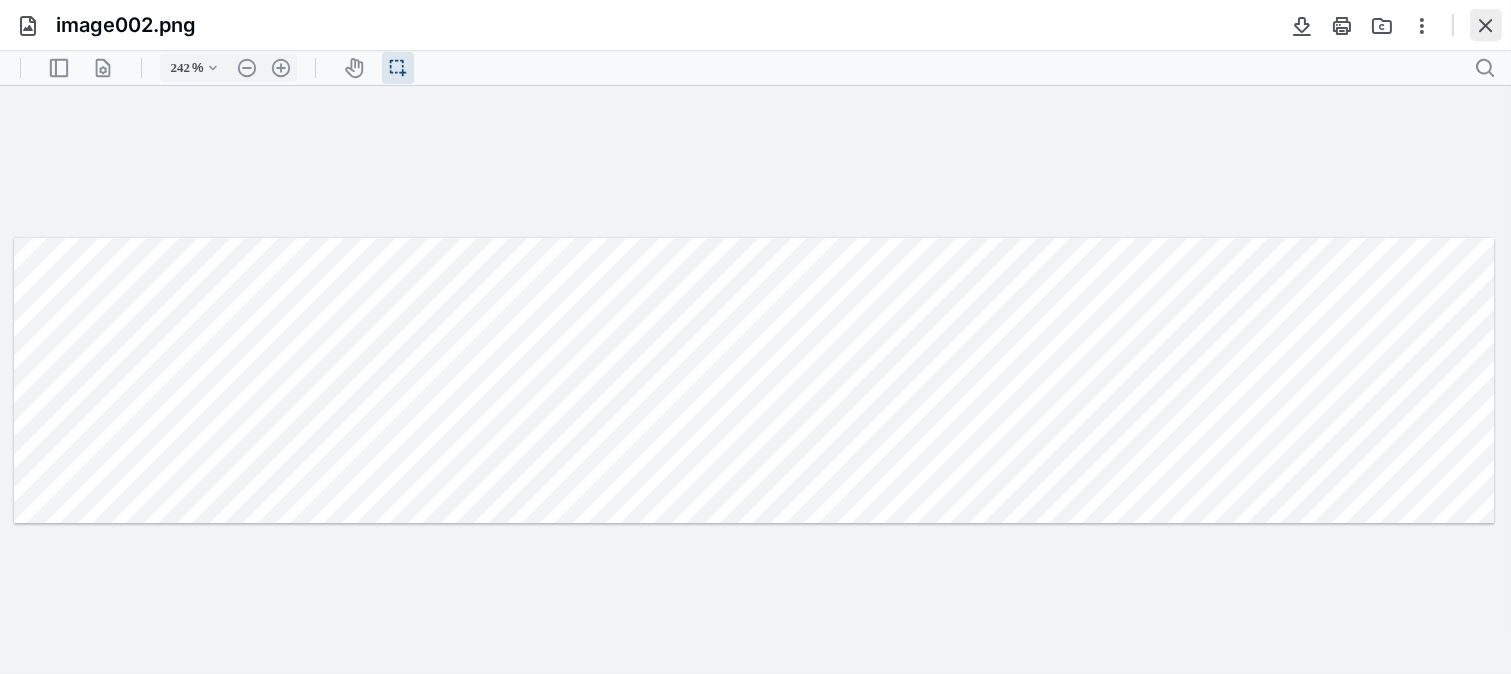 click at bounding box center [1486, 25] 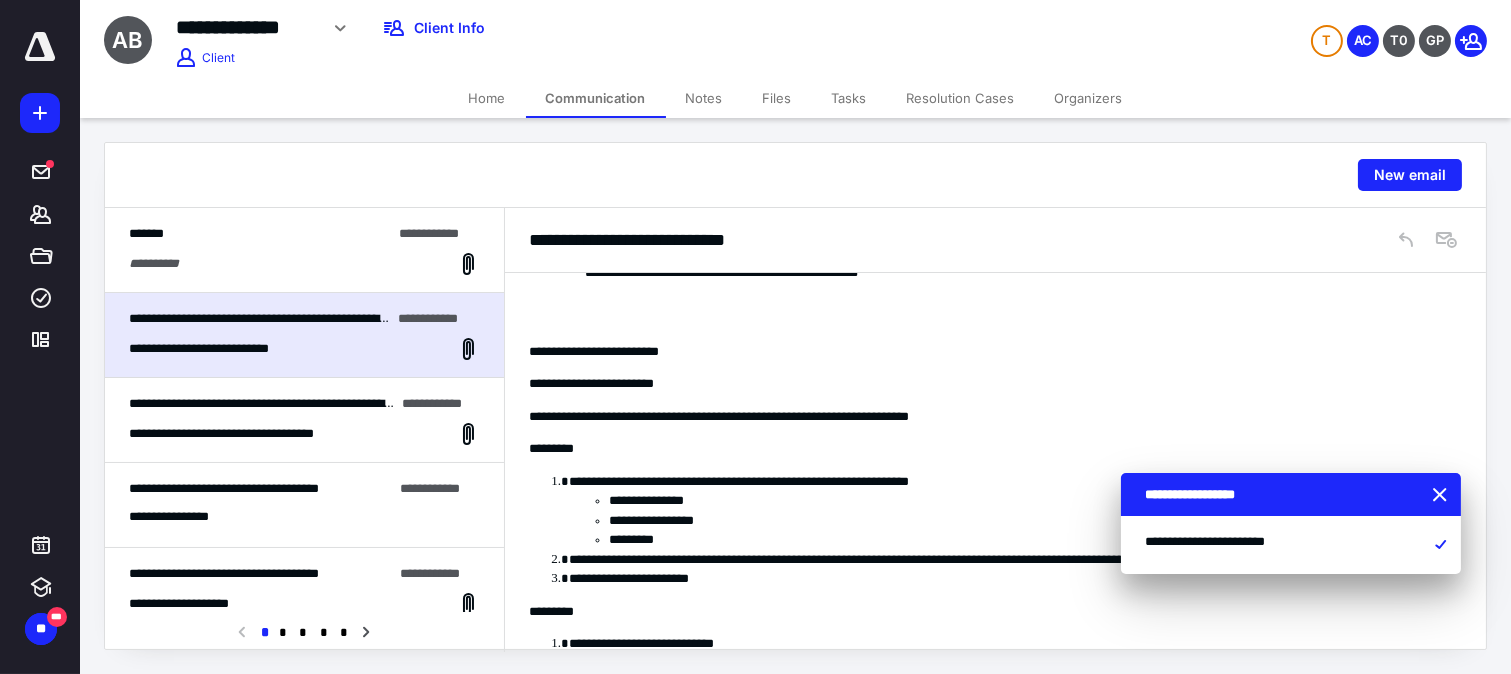 scroll, scrollTop: 3111, scrollLeft: 0, axis: vertical 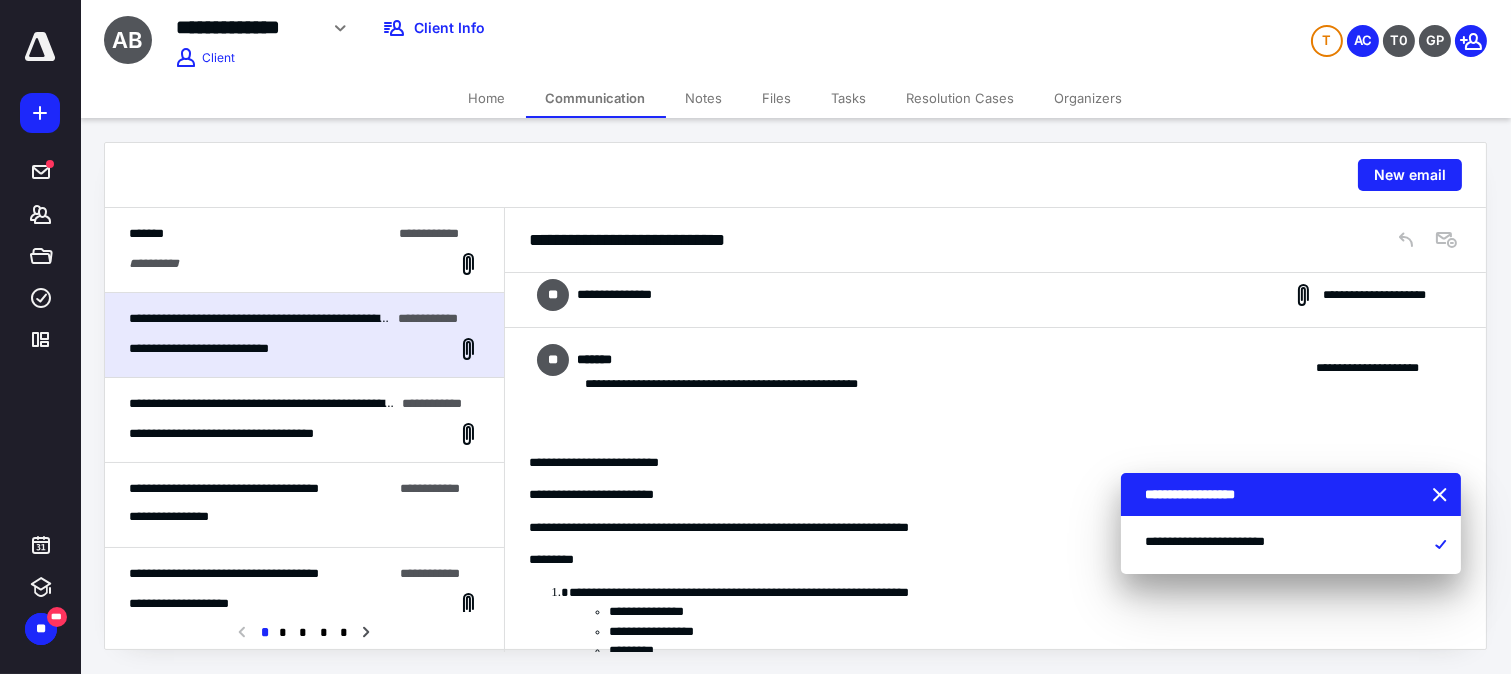 click on "**********" at bounding box center [995, 295] 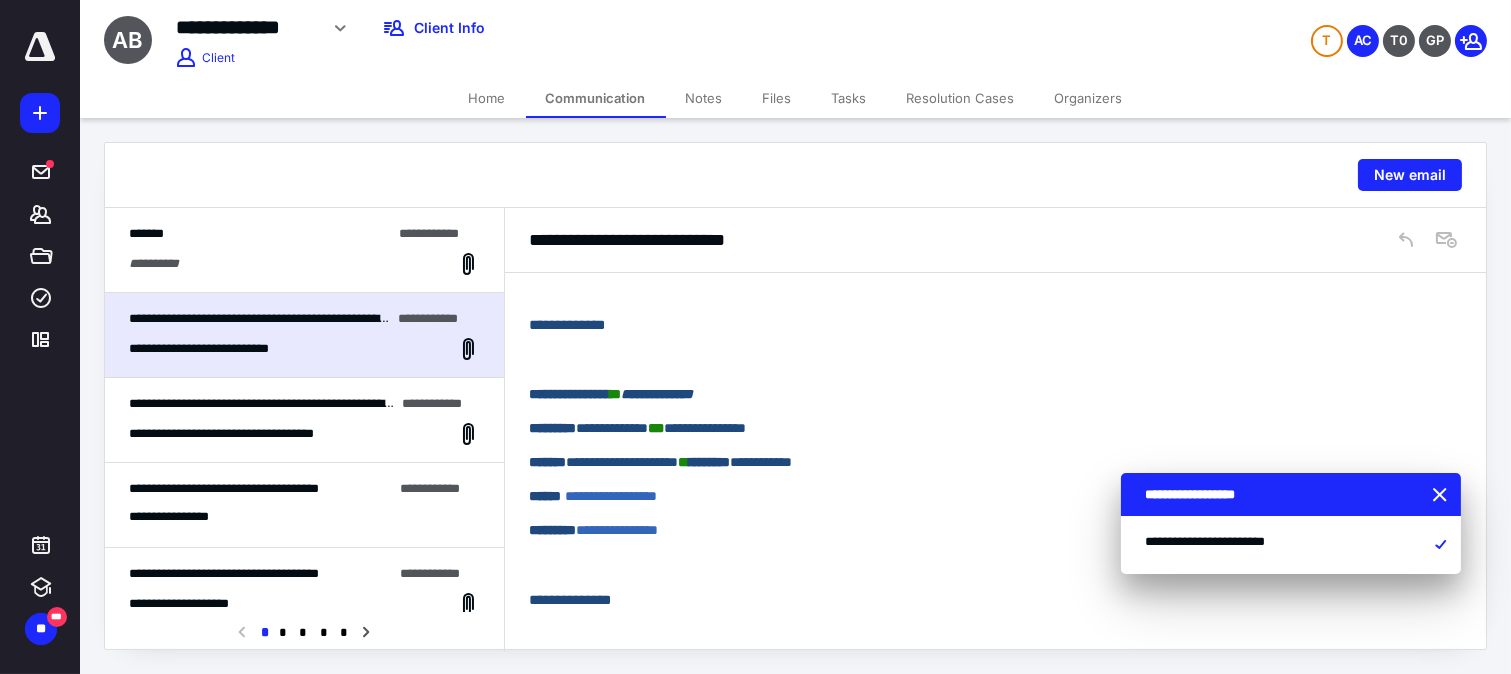 scroll, scrollTop: 6333, scrollLeft: 0, axis: vertical 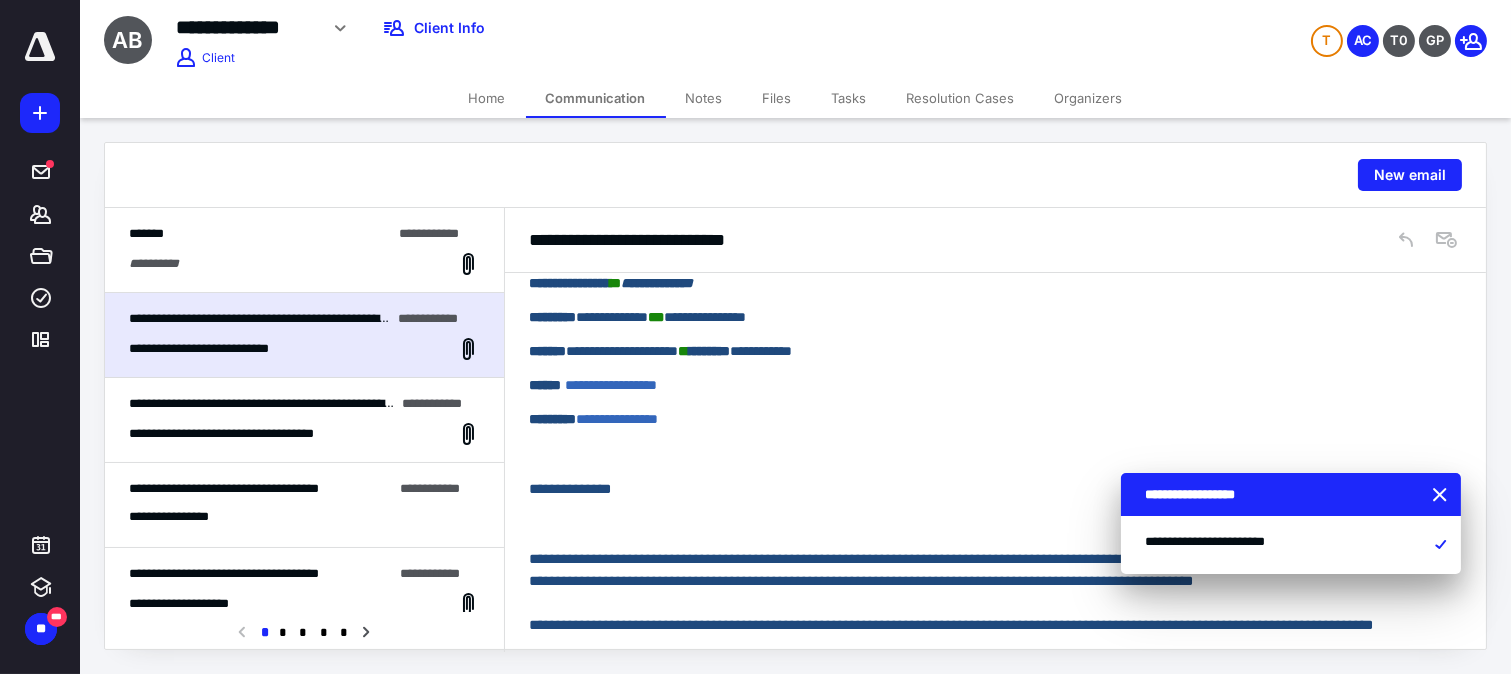 click on "**********" at bounding box center [304, 250] 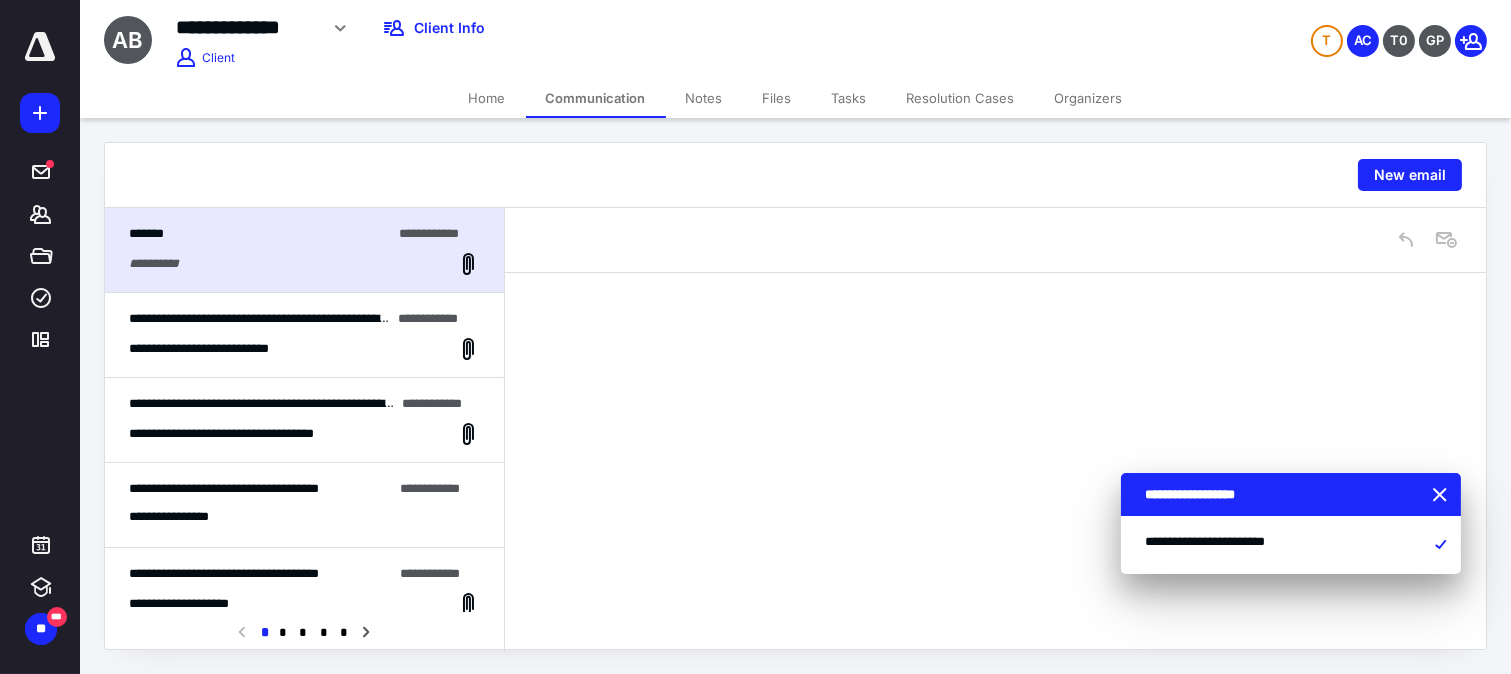 scroll, scrollTop: 354, scrollLeft: 0, axis: vertical 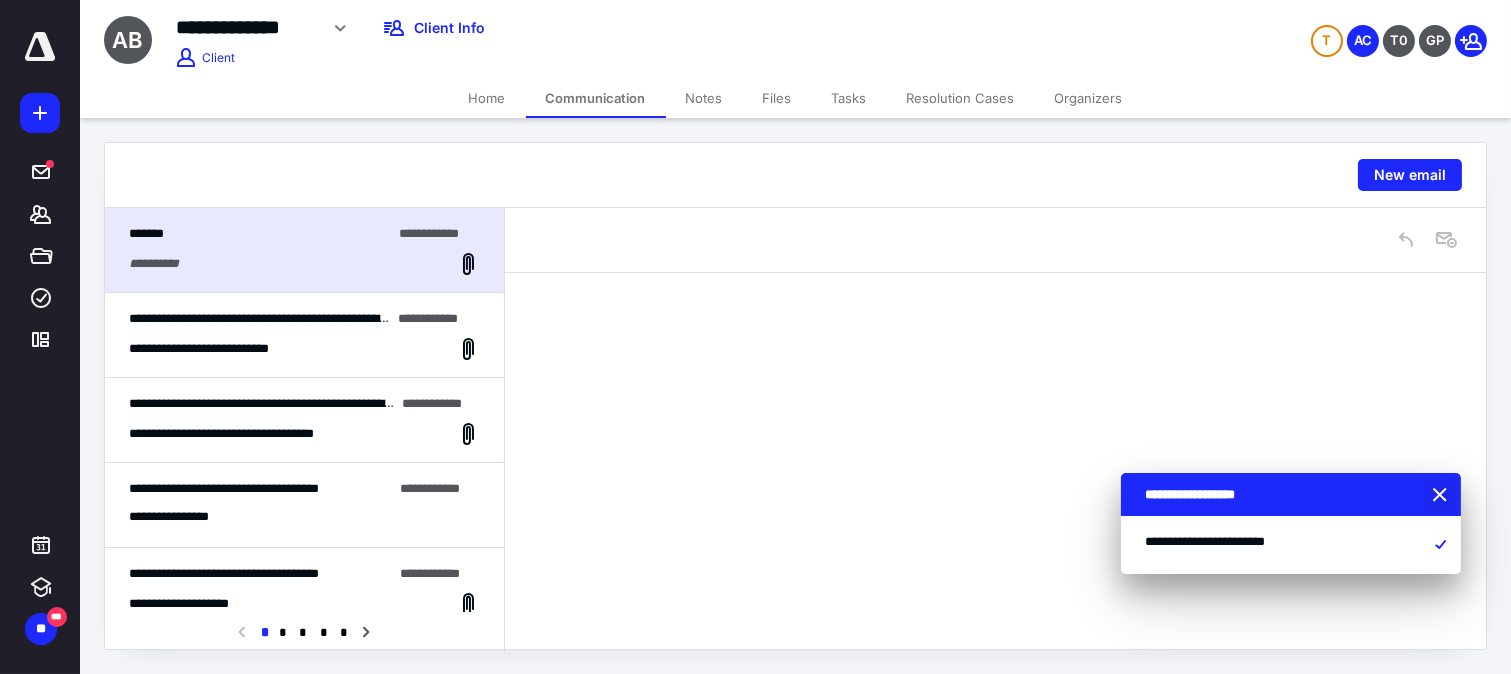 click at bounding box center (1442, 496) 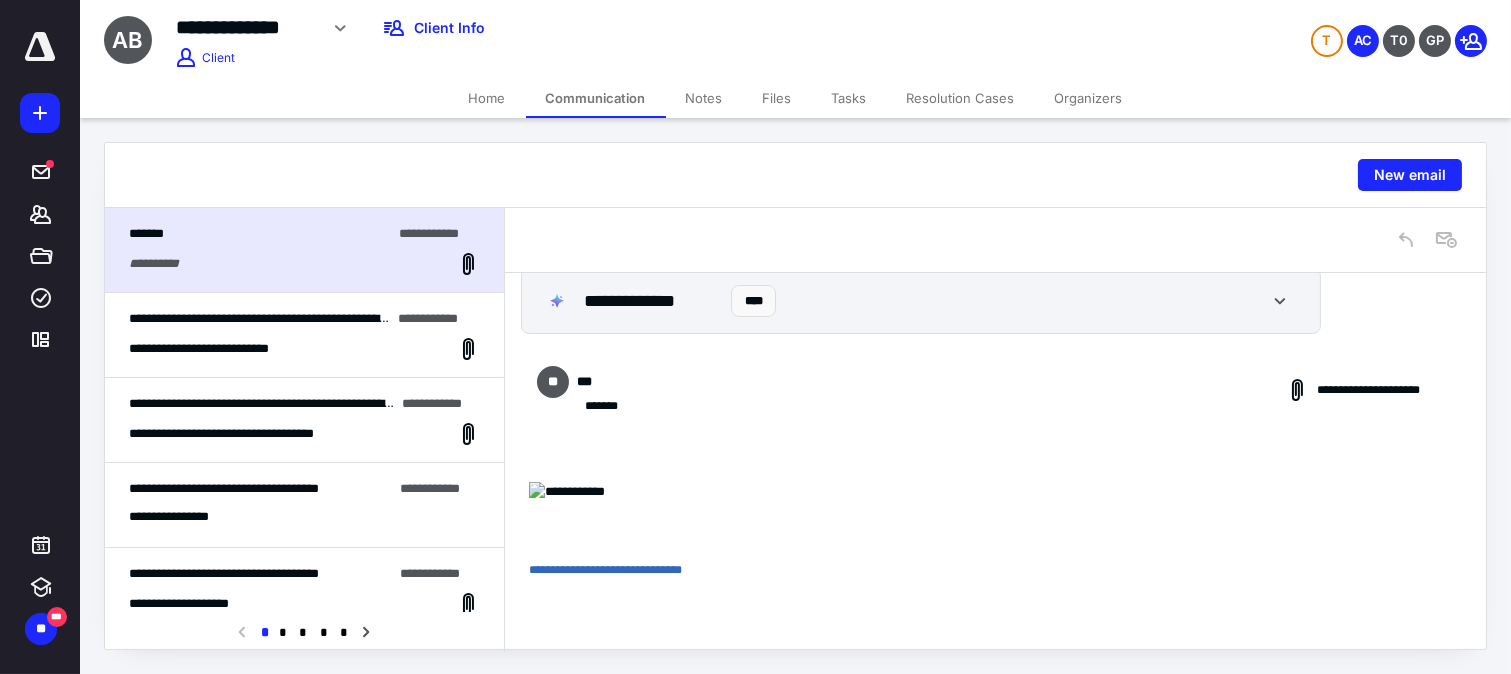 scroll, scrollTop: 243, scrollLeft: 0, axis: vertical 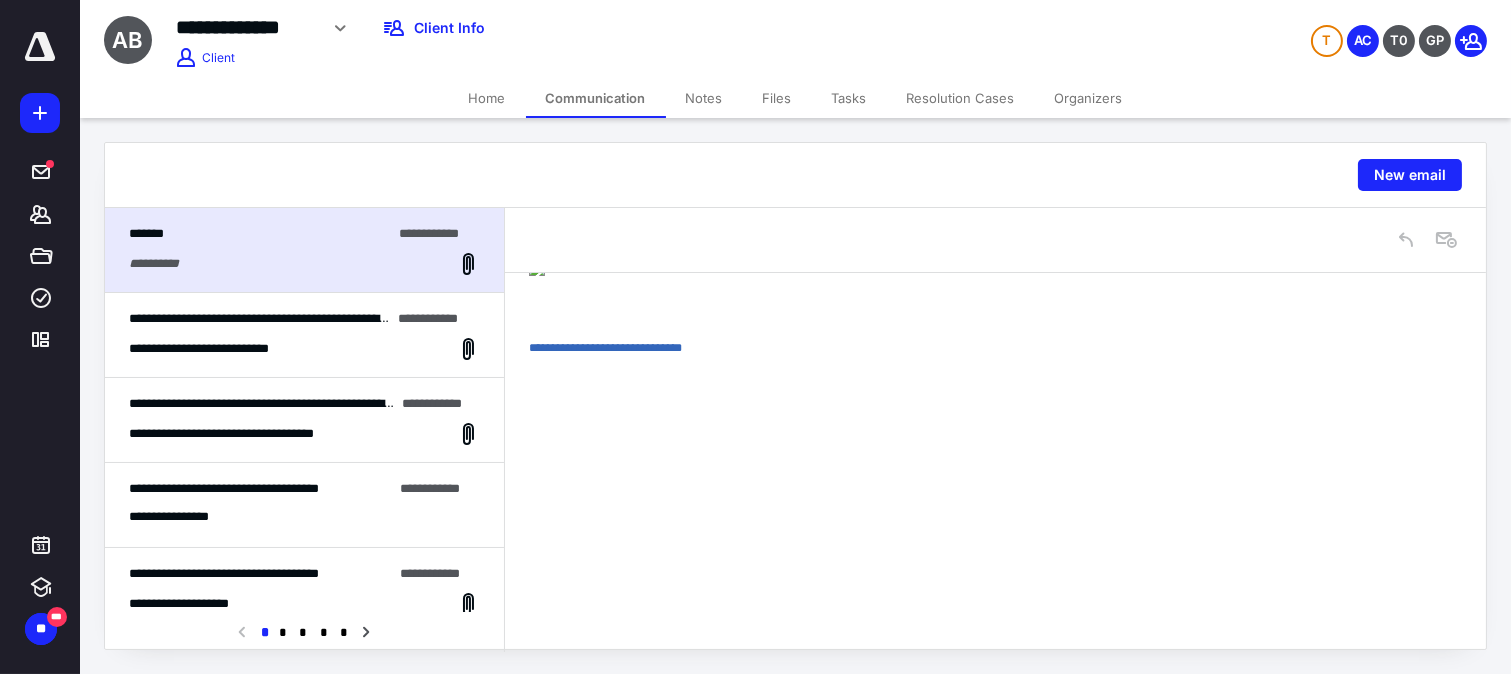 click on "**********" at bounding box center [304, 335] 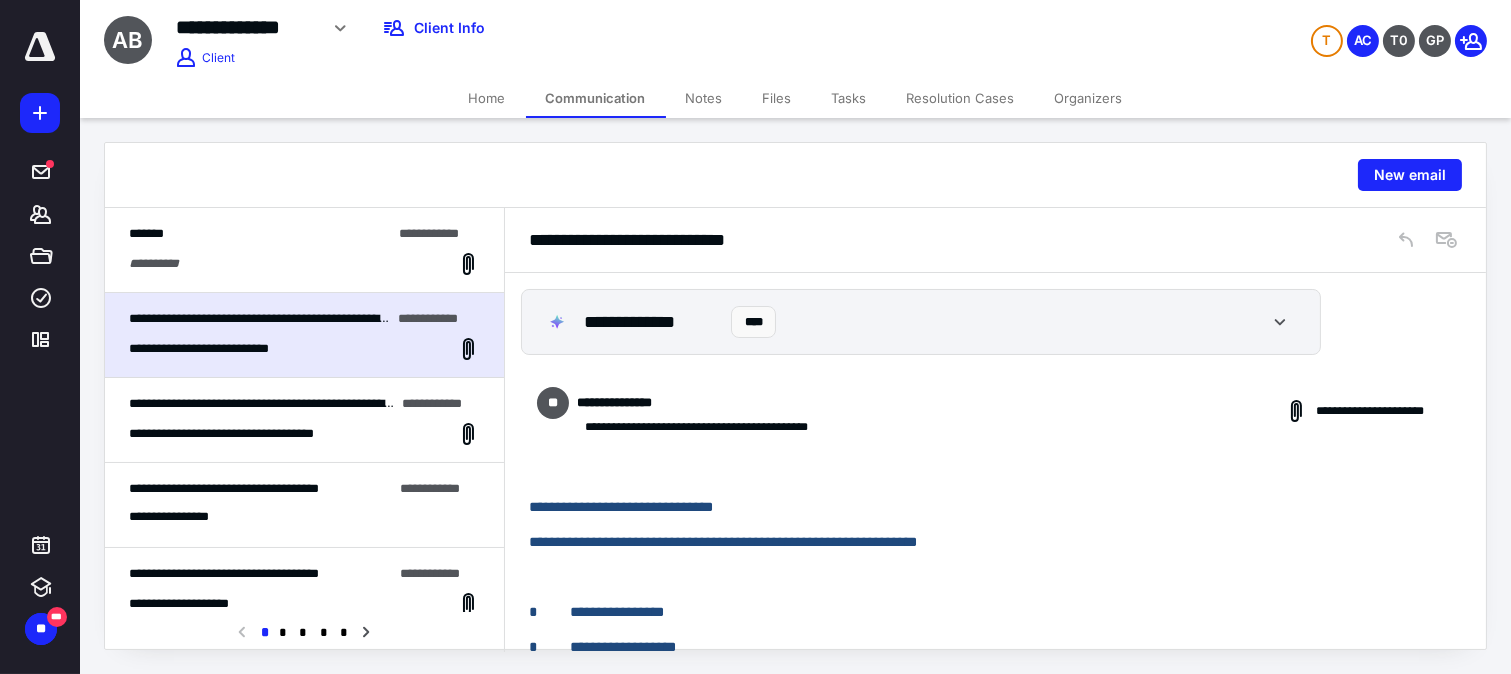 scroll, scrollTop: 8930, scrollLeft: 0, axis: vertical 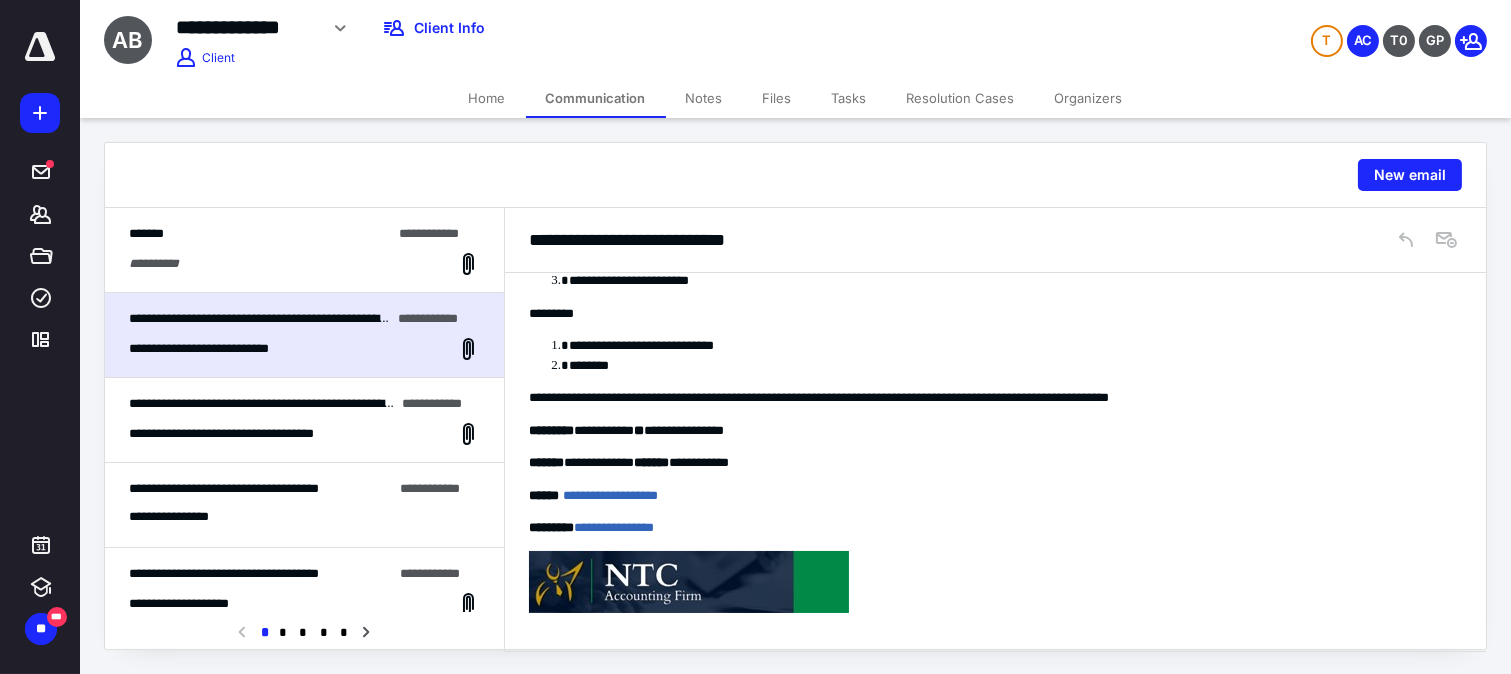 click on "**********" at bounding box center (266, 403) 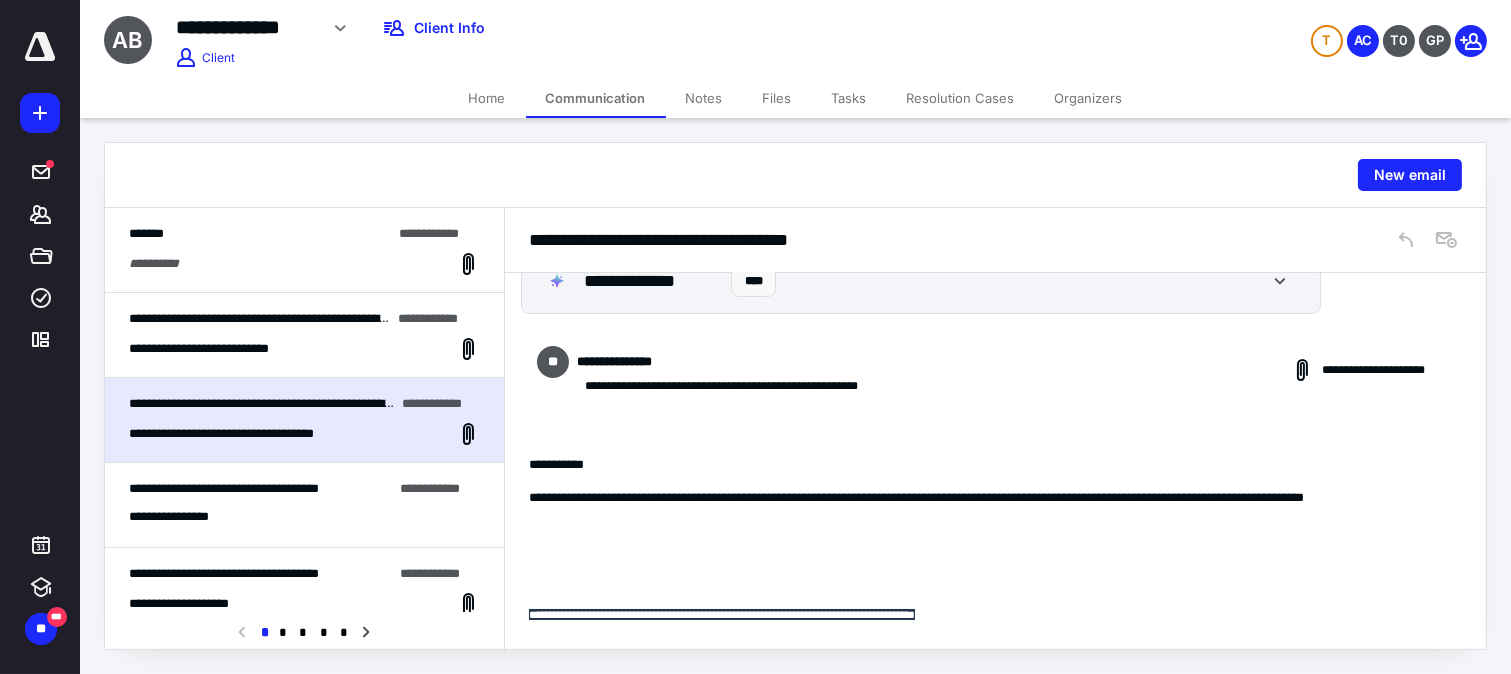 scroll, scrollTop: 263, scrollLeft: 0, axis: vertical 